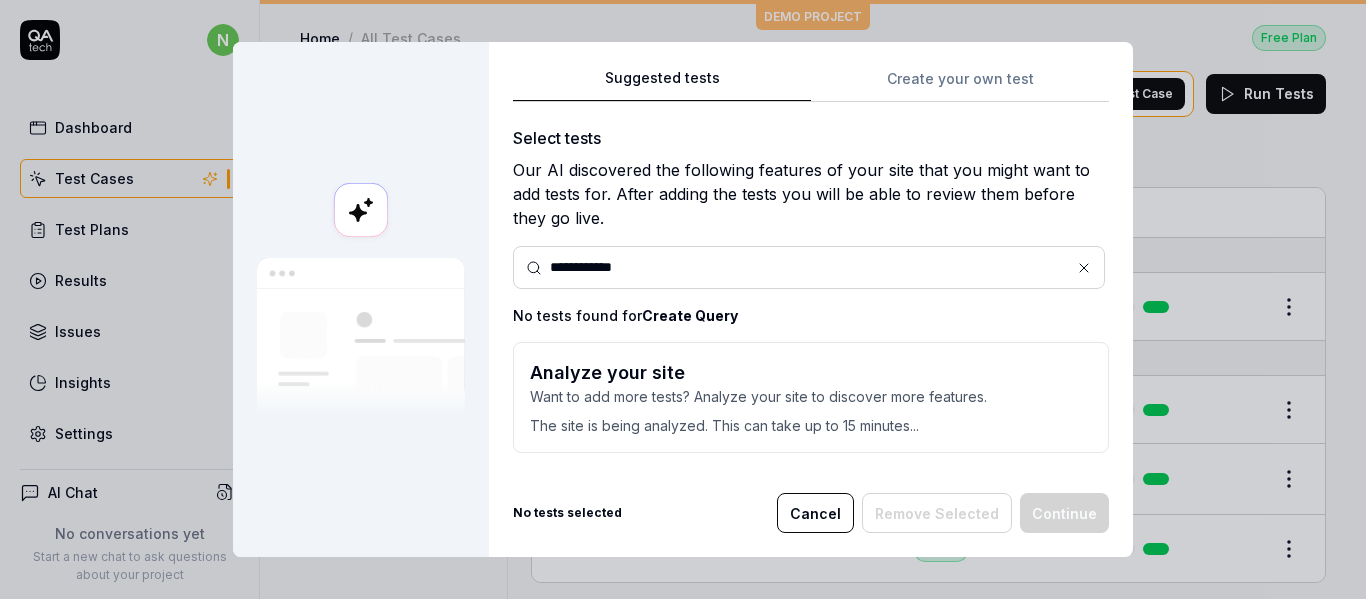 scroll, scrollTop: 0, scrollLeft: 0, axis: both 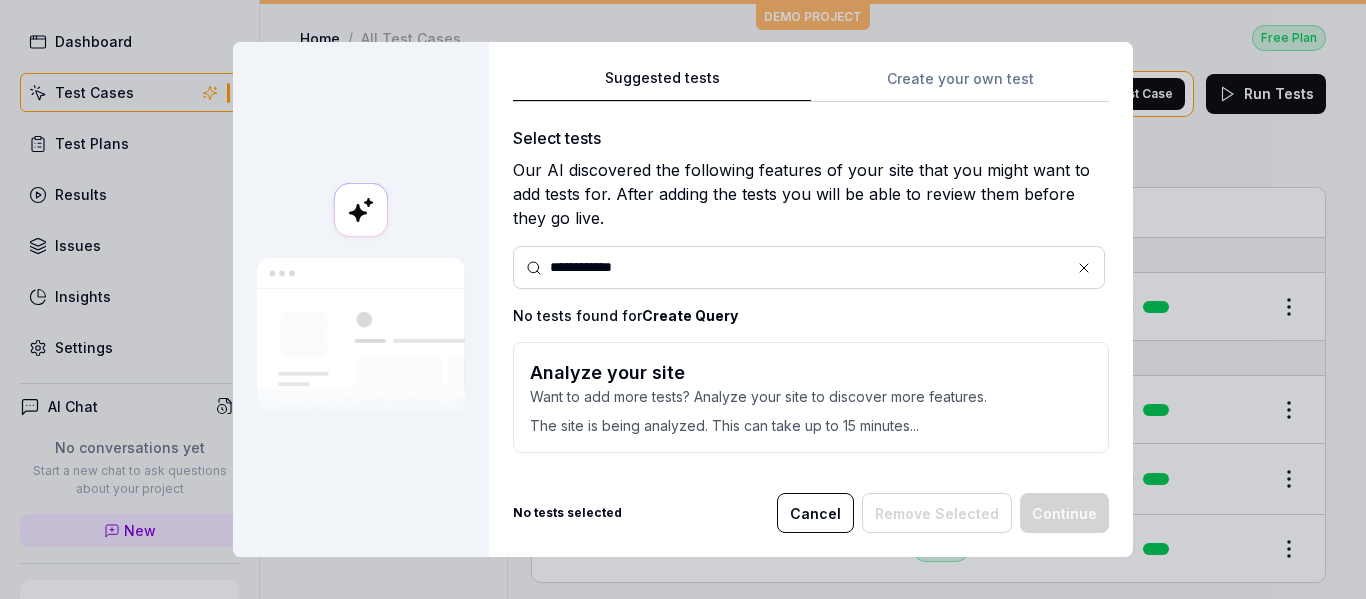 click 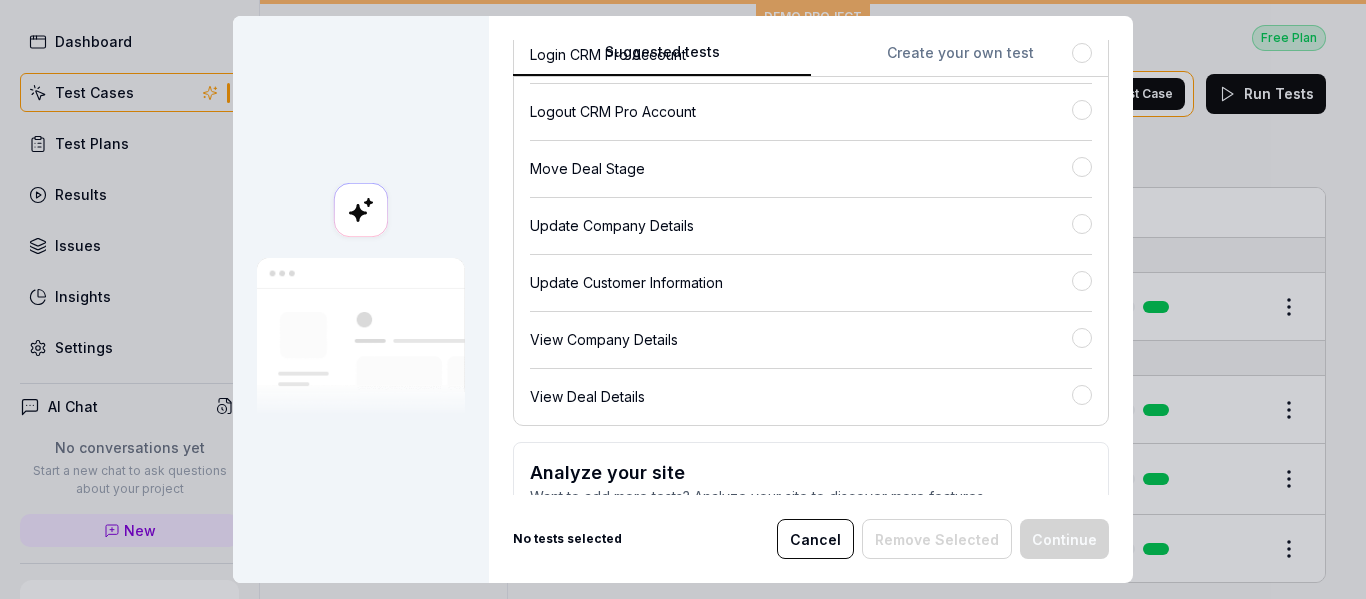 scroll, scrollTop: 544, scrollLeft: 0, axis: vertical 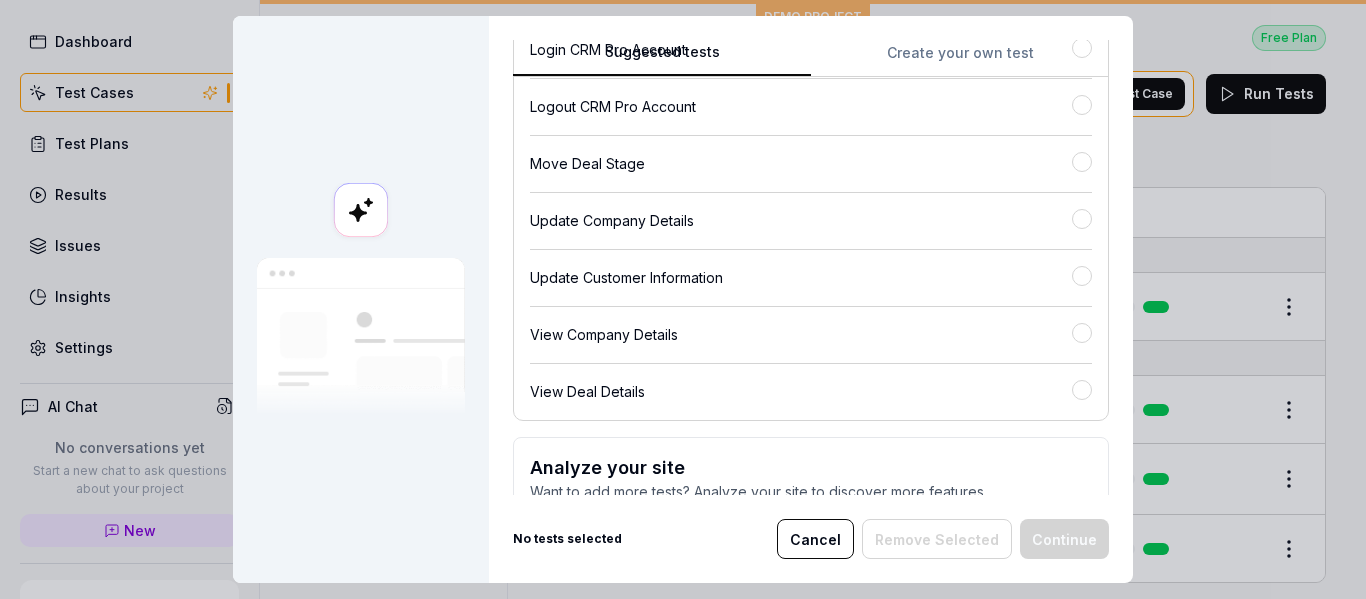 click on "View Deal Details" at bounding box center [811, 383] 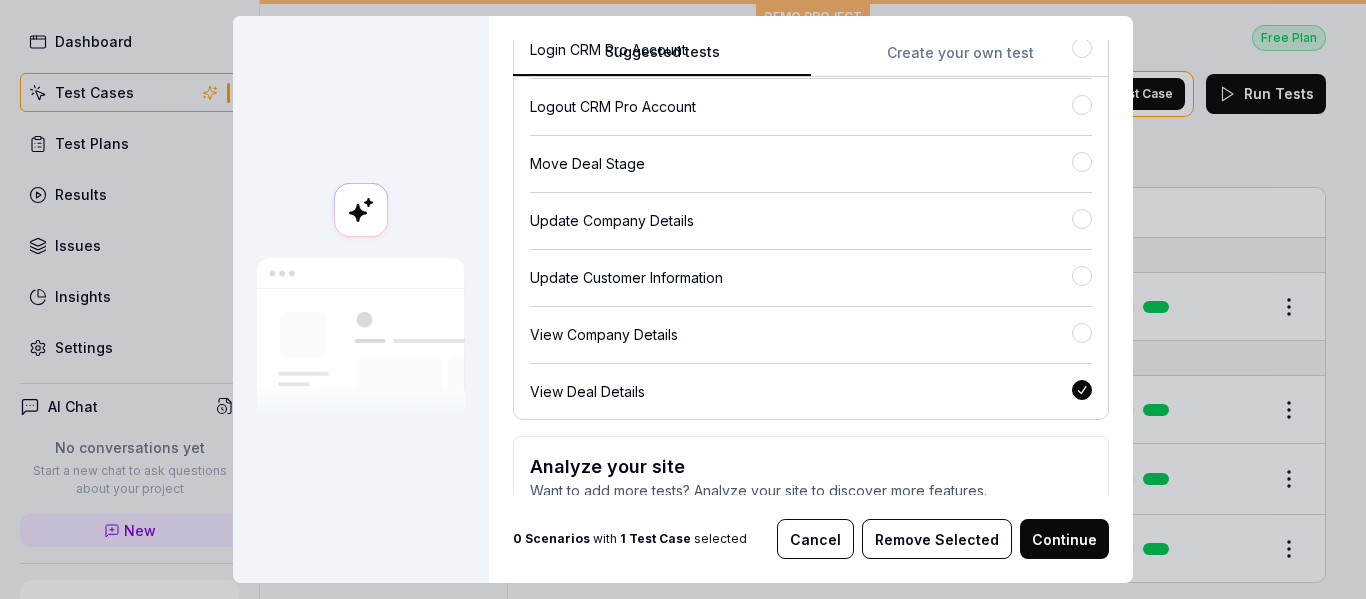 scroll, scrollTop: 612, scrollLeft: 0, axis: vertical 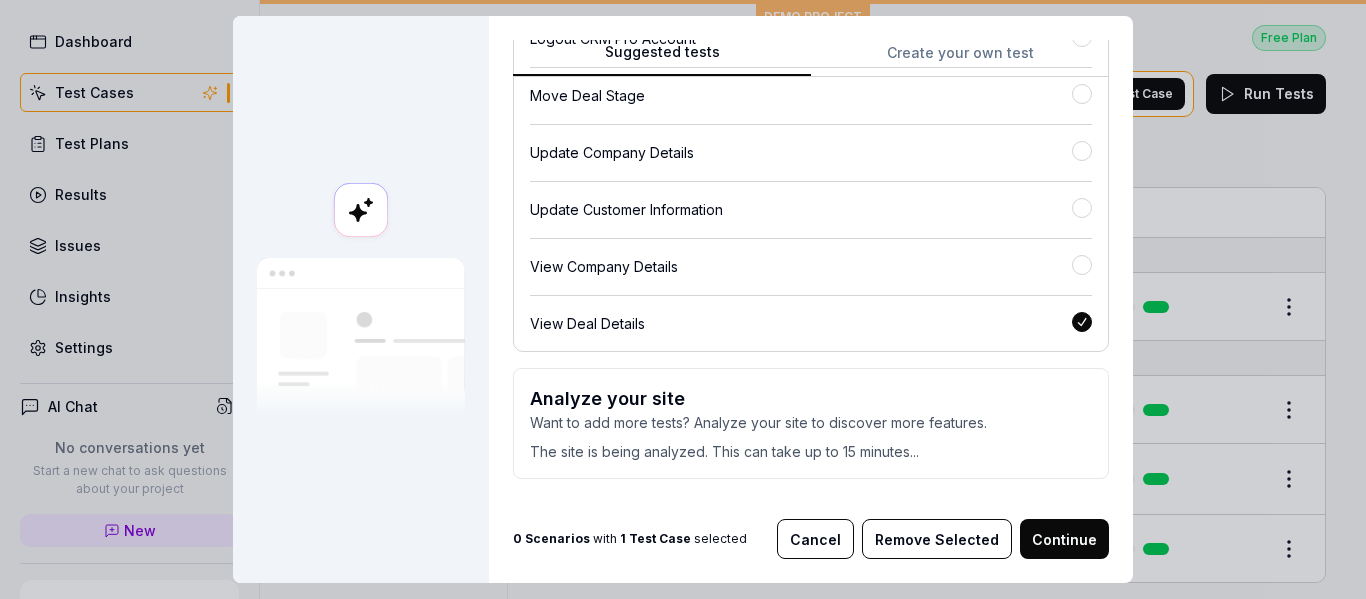 click on "Continue" at bounding box center (1064, 539) 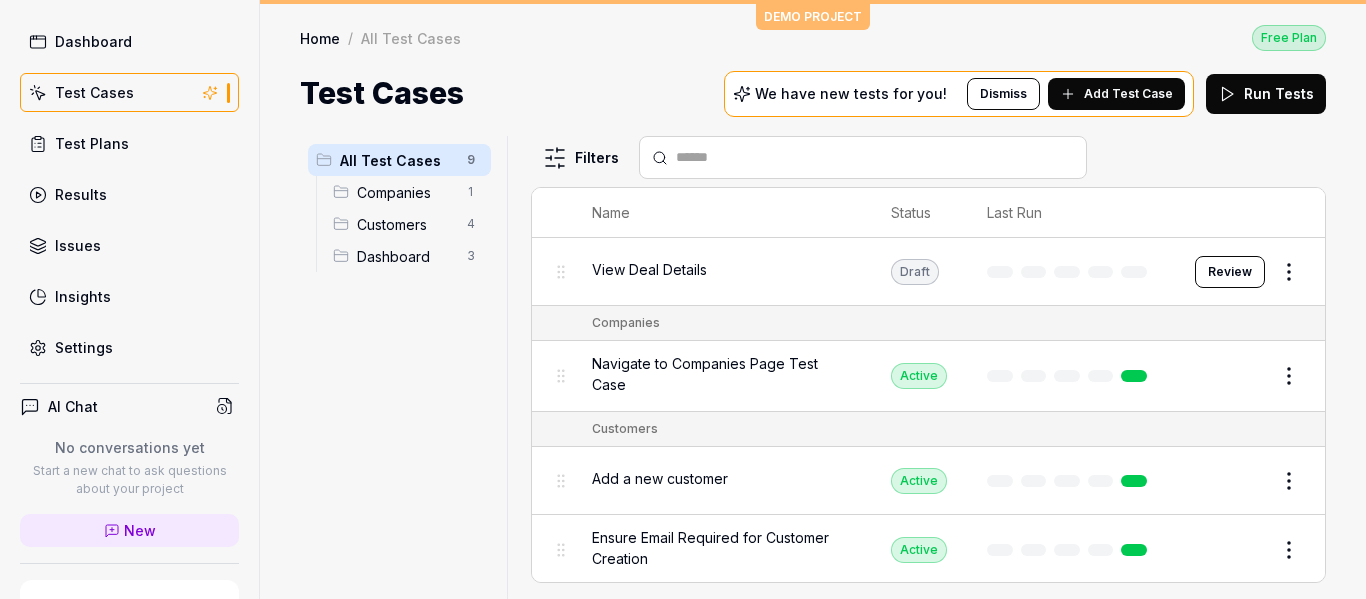click on "Review" at bounding box center [1230, 272] 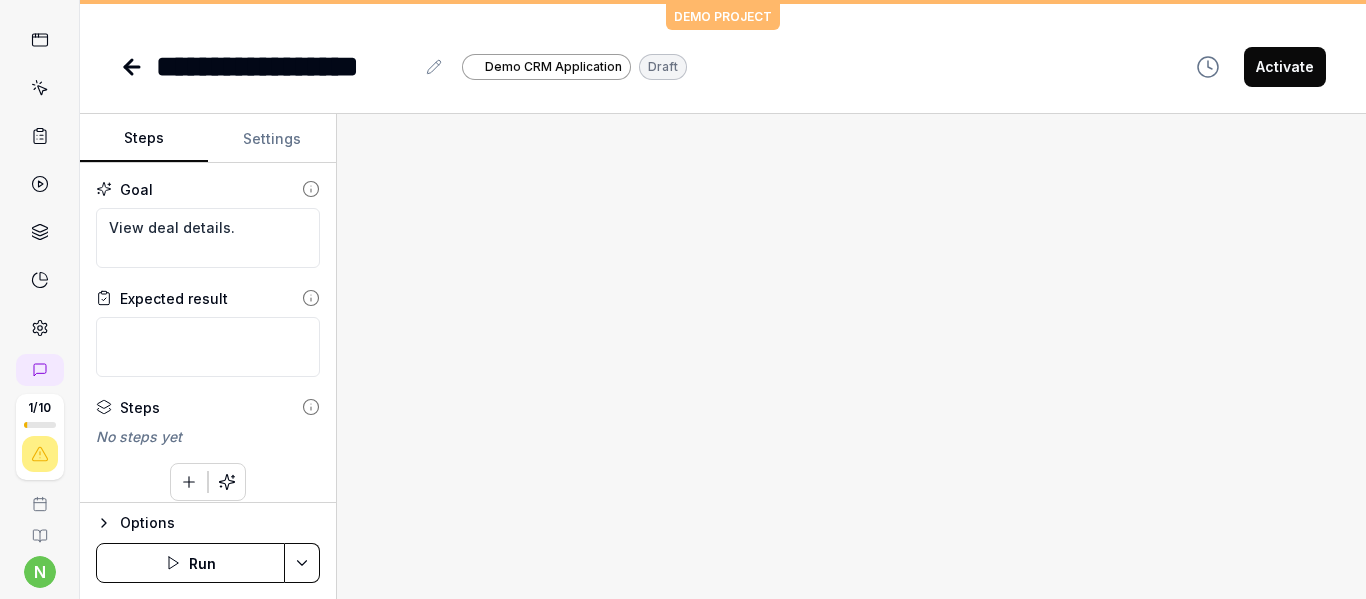scroll, scrollTop: 14, scrollLeft: 0, axis: vertical 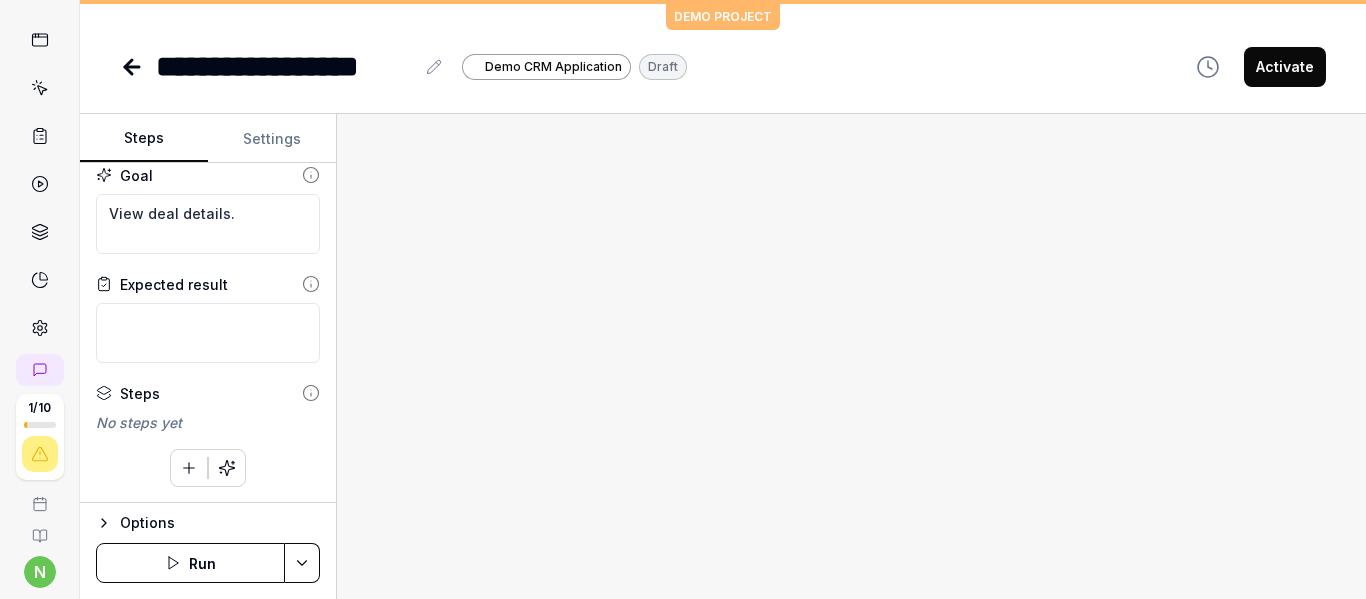 click on "Run" at bounding box center (190, 563) 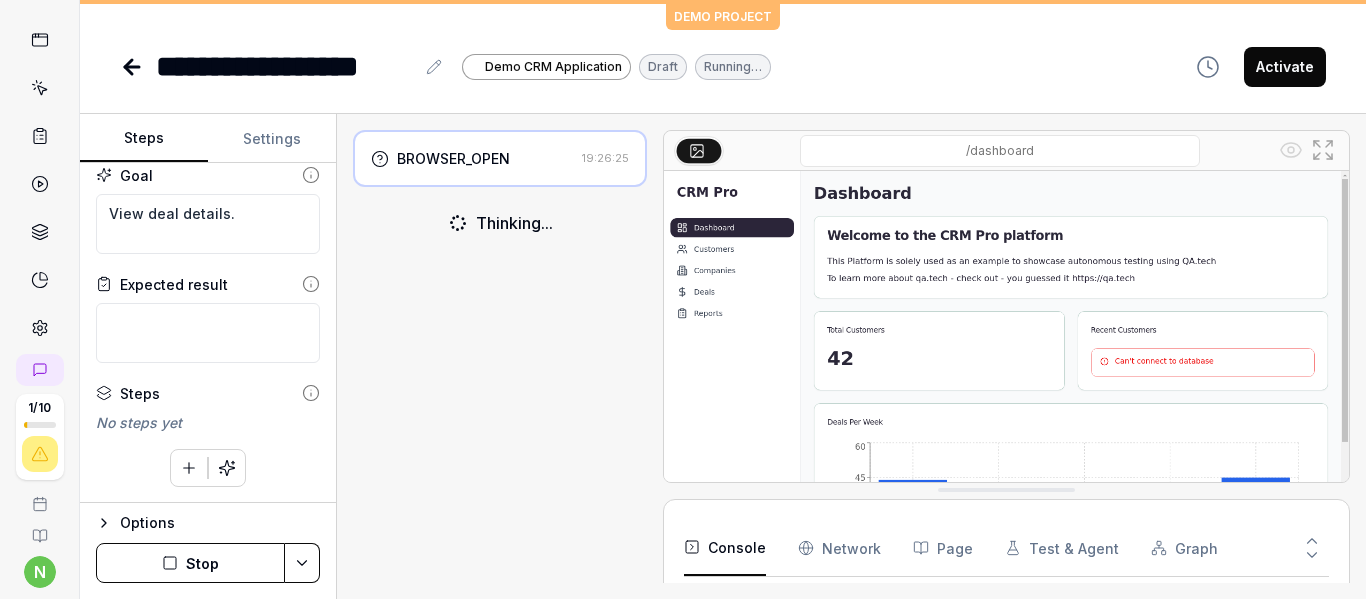 type on "*" 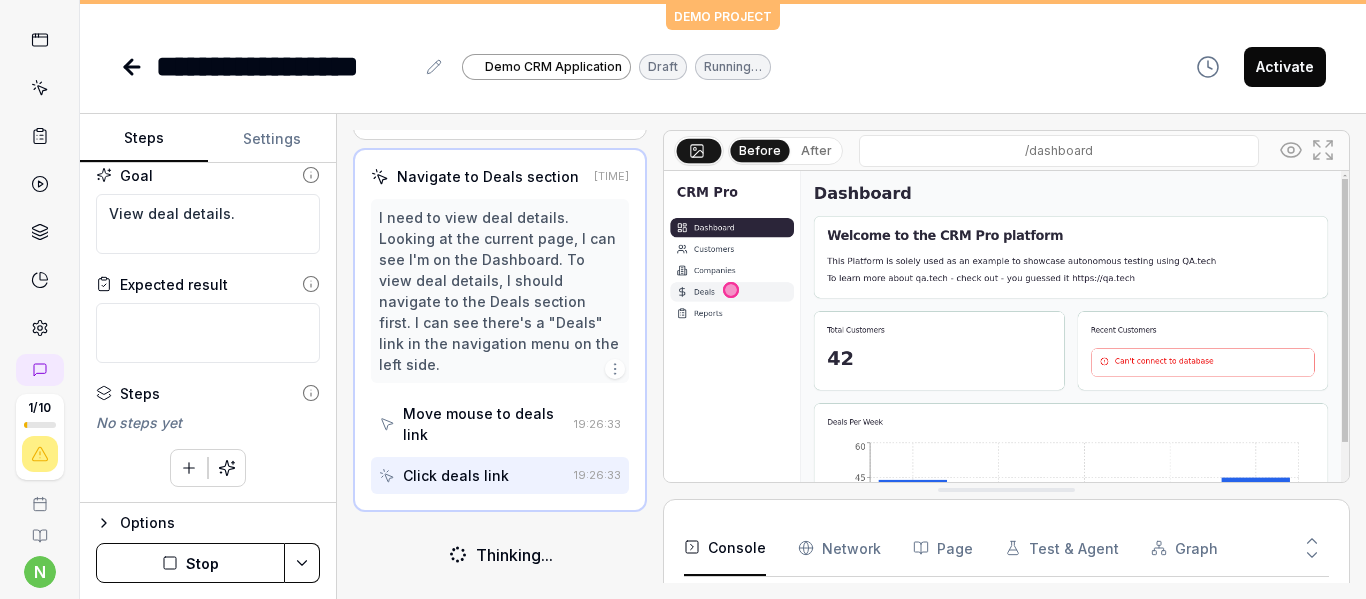 scroll, scrollTop: 59, scrollLeft: 0, axis: vertical 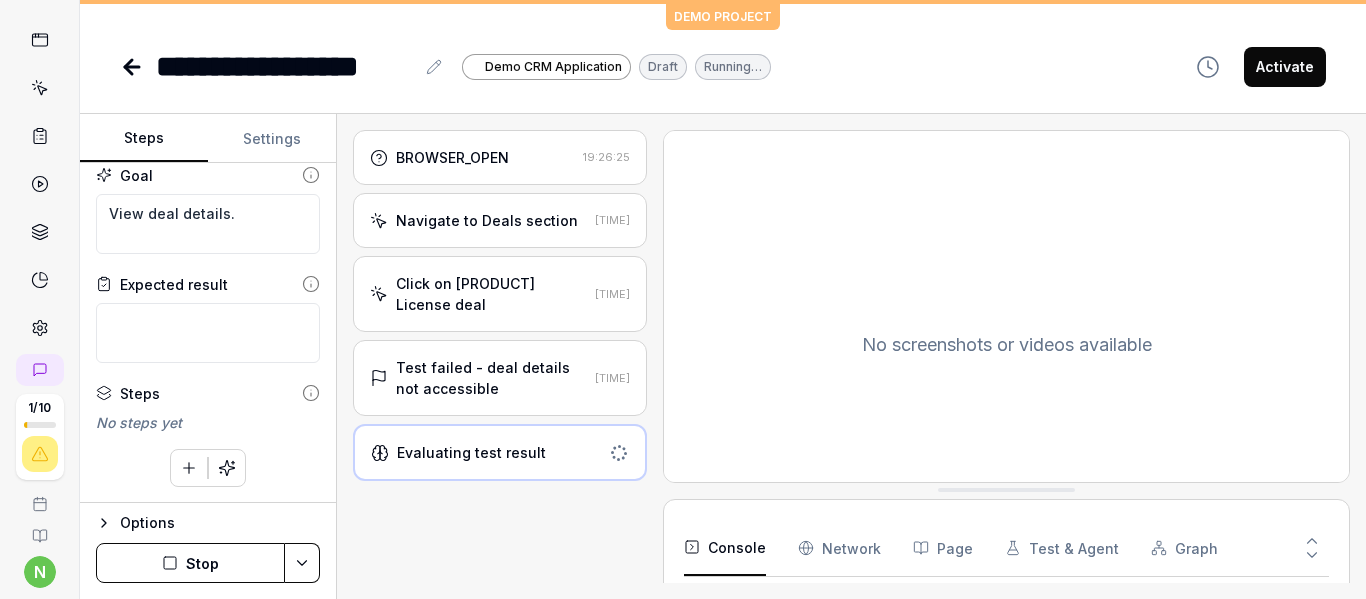click 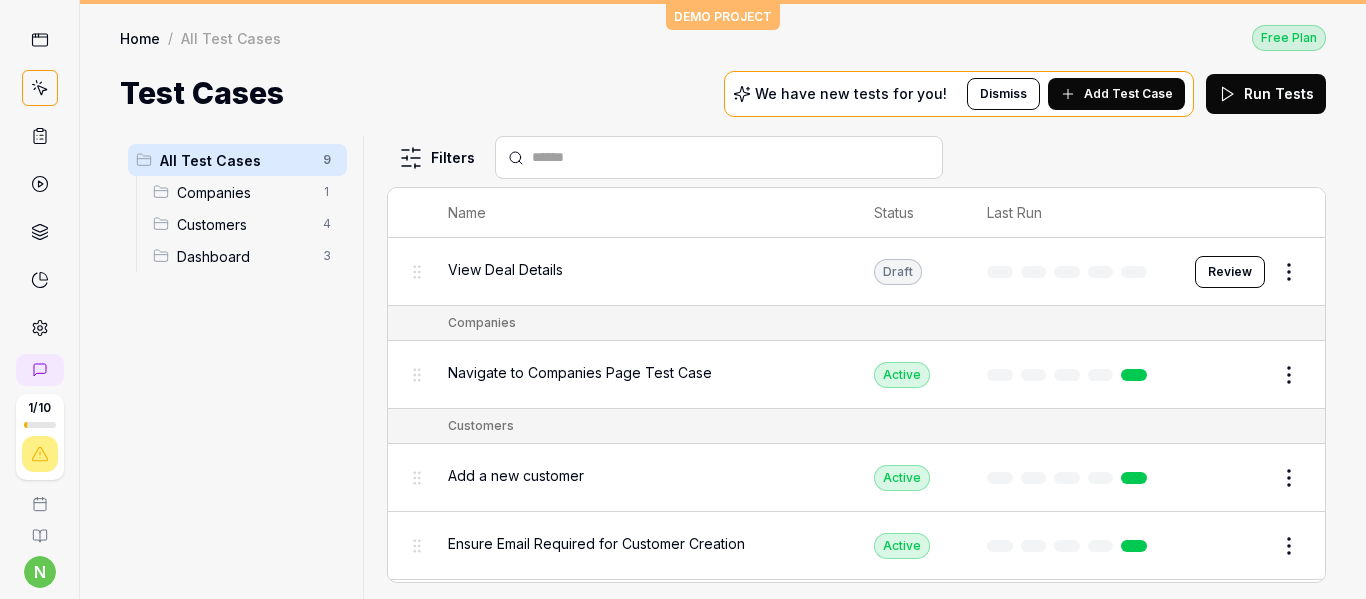 click on "Companies" at bounding box center (244, 192) 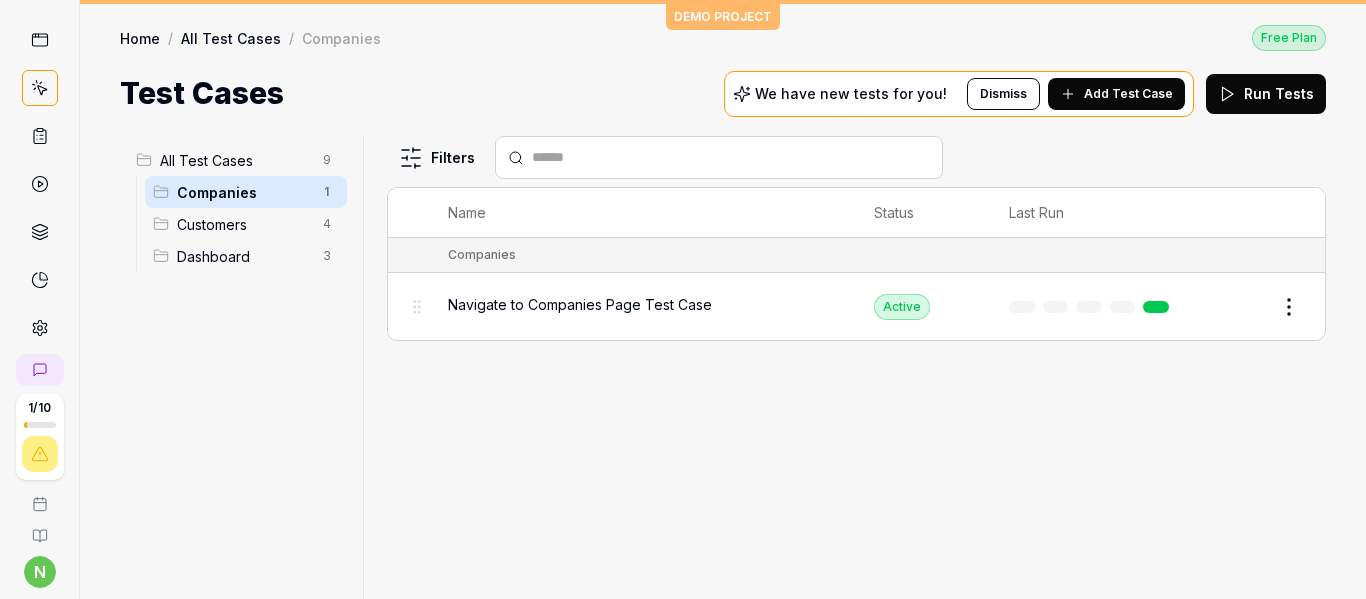 click on "All Test Cases" at bounding box center (235, 160) 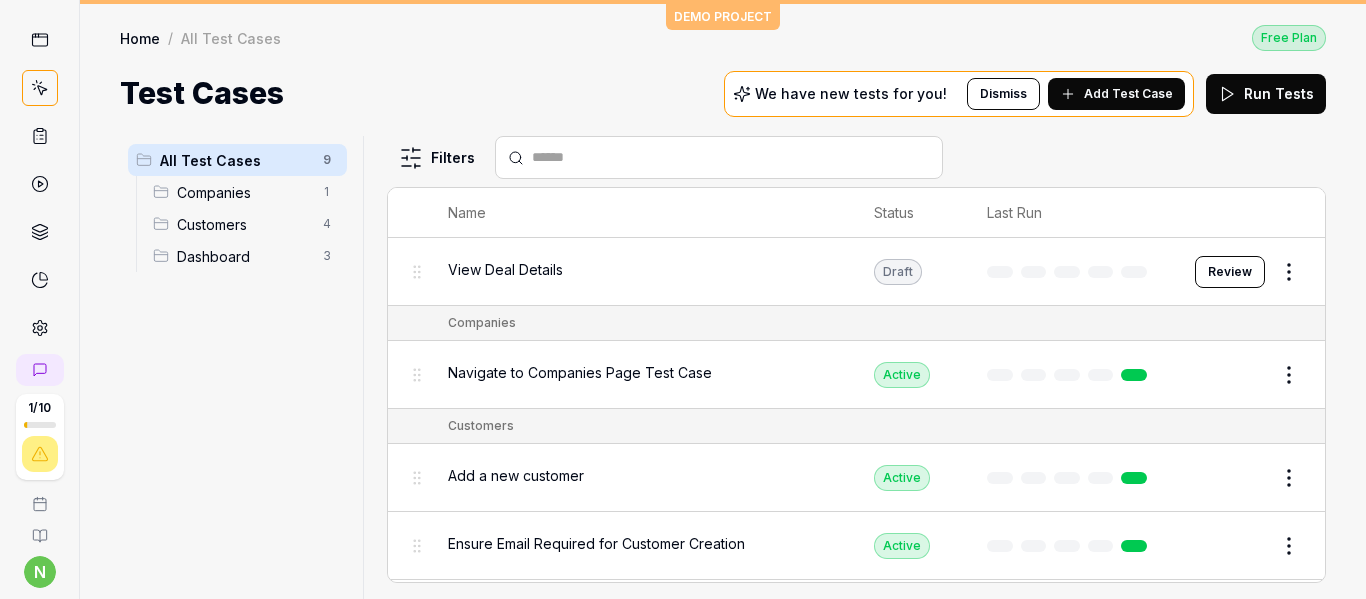 click on "Home" at bounding box center (140, 38) 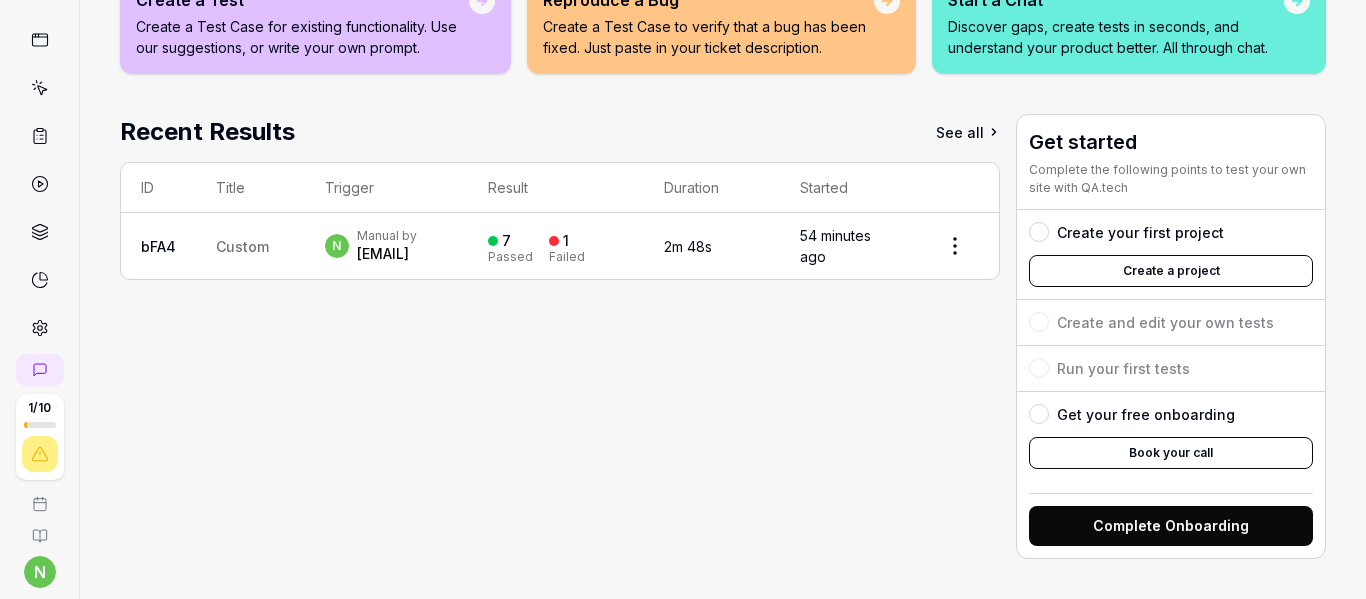 scroll, scrollTop: 376, scrollLeft: 0, axis: vertical 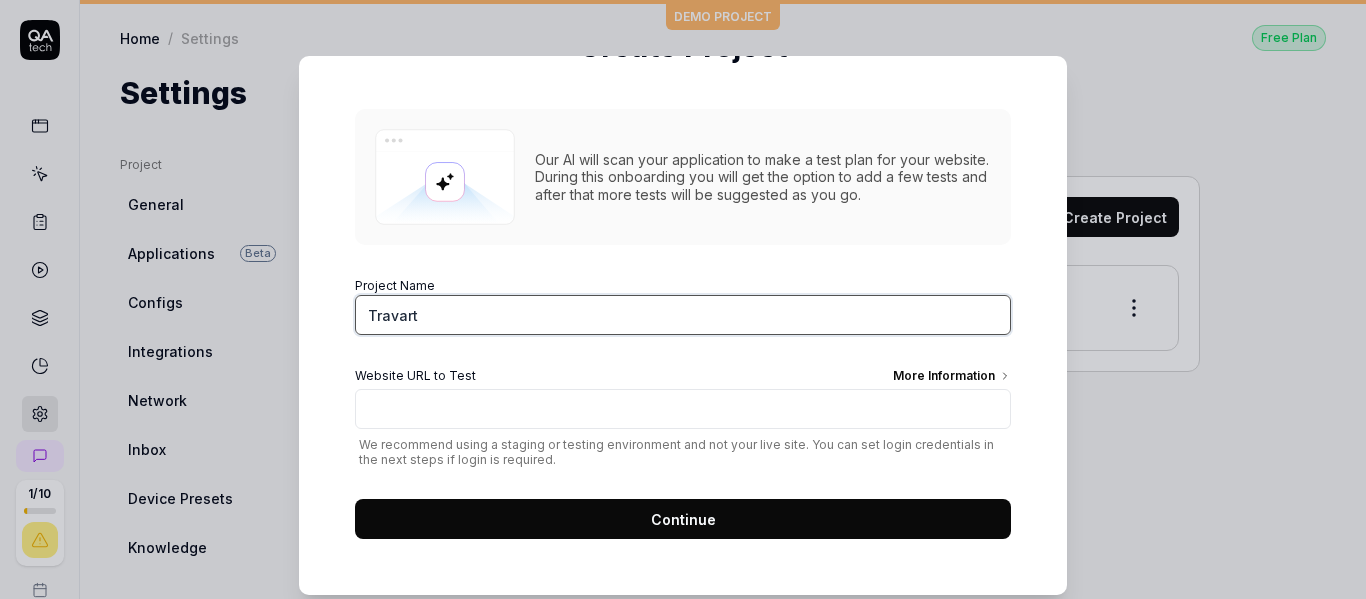 type on "Travart" 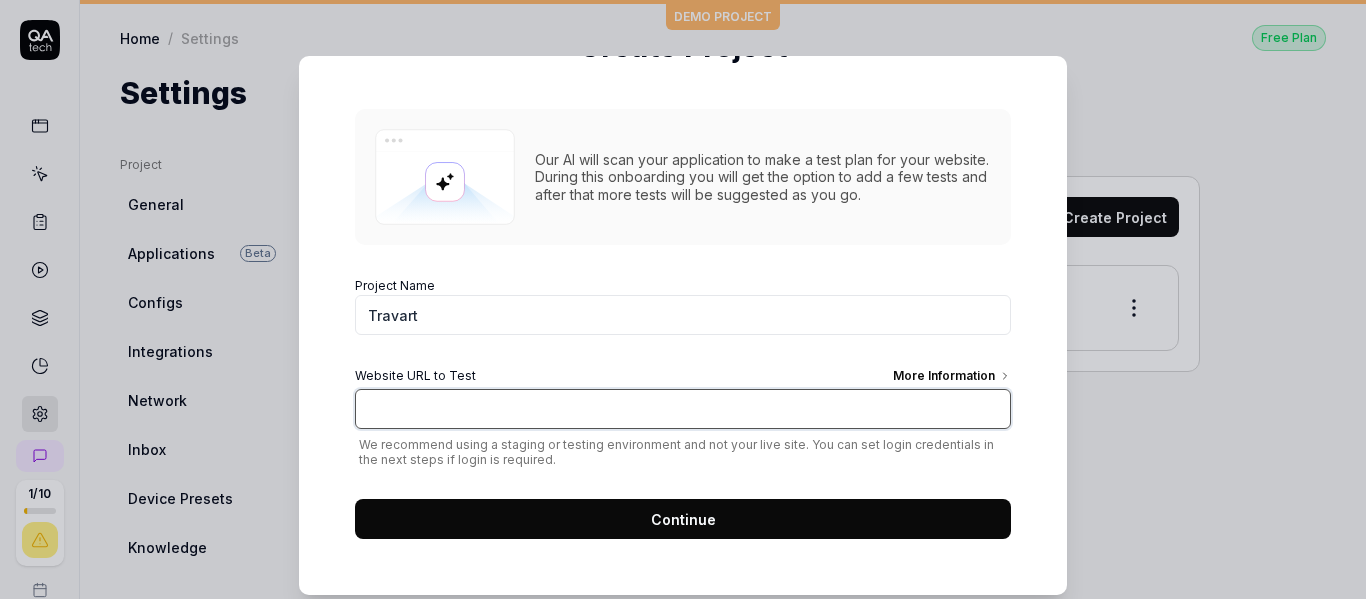 click on "Website URL to Test More Information" at bounding box center (683, 409) 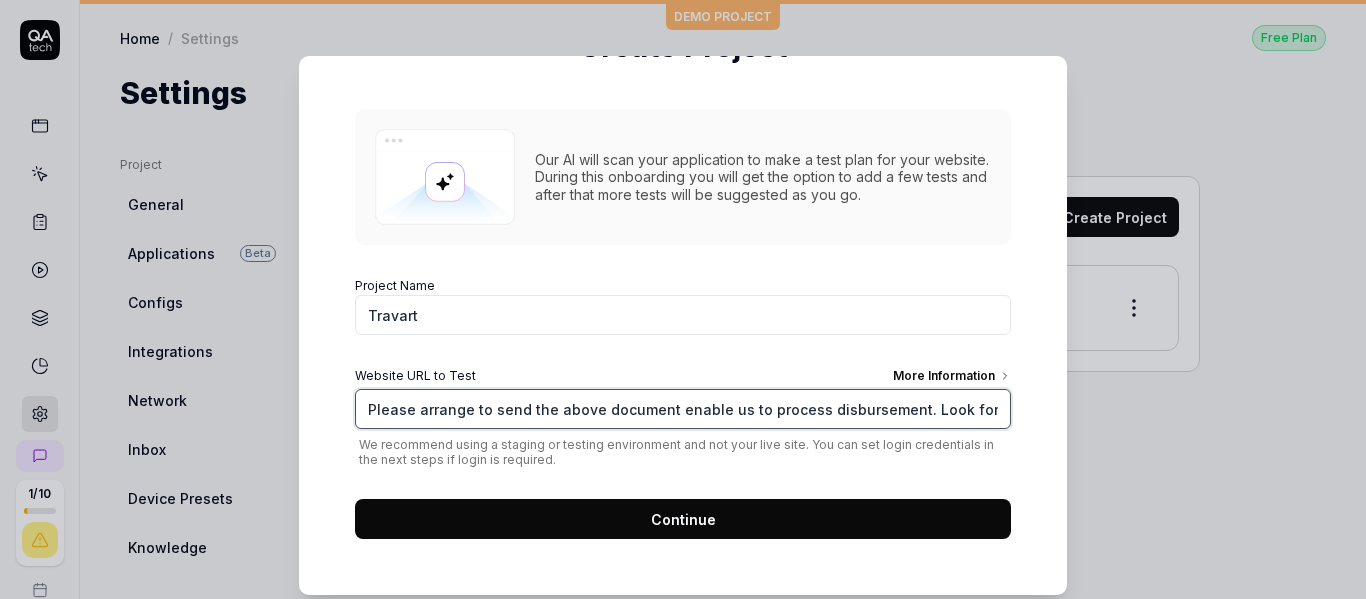 scroll, scrollTop: 0, scrollLeft: 386, axis: horizontal 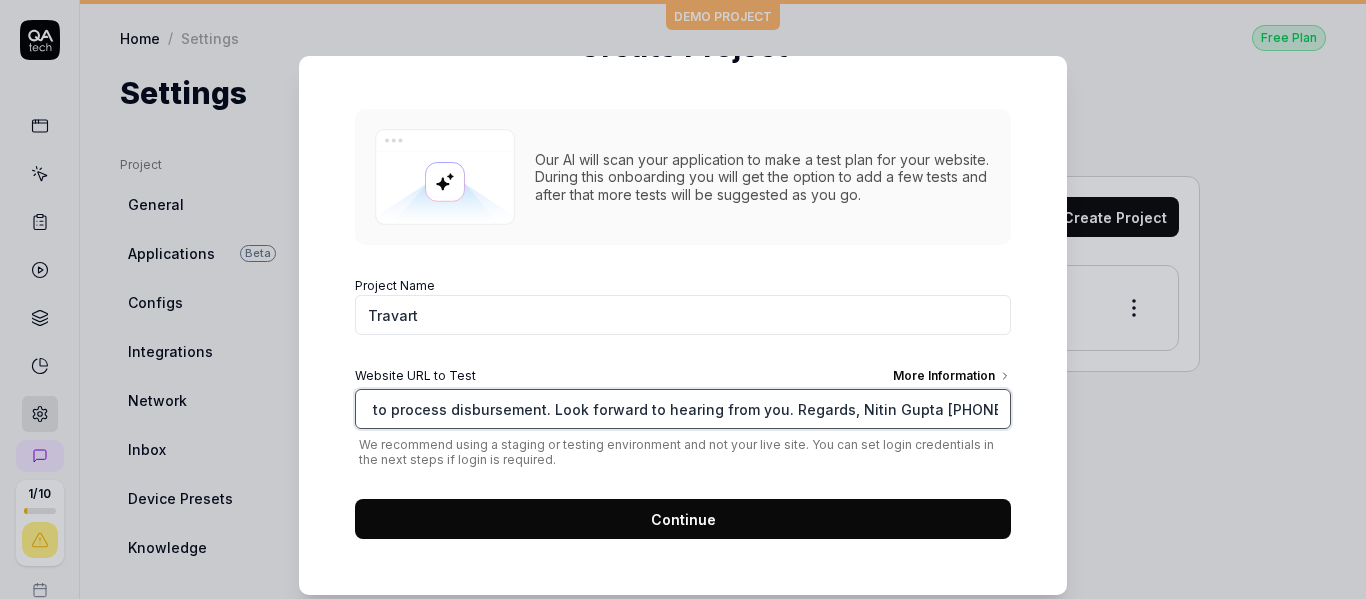 type on "Please arrange to send the above document enable us to process disbursement. Look forward to hearing from you. Regards, Nitin Gupta [PHONE]" 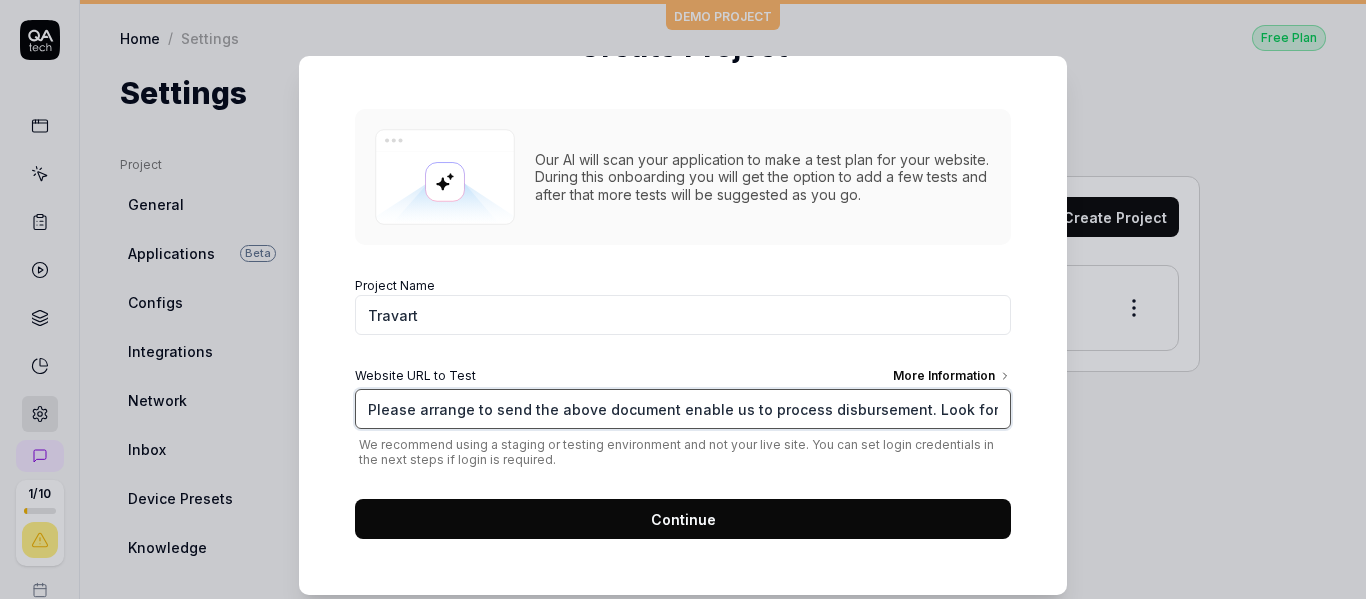 click on "Please arrange to send the above document enable us to process disbursement. Look forward to hearing from you. Regards, Nitin Gupta [PHONE]" at bounding box center [683, 409] 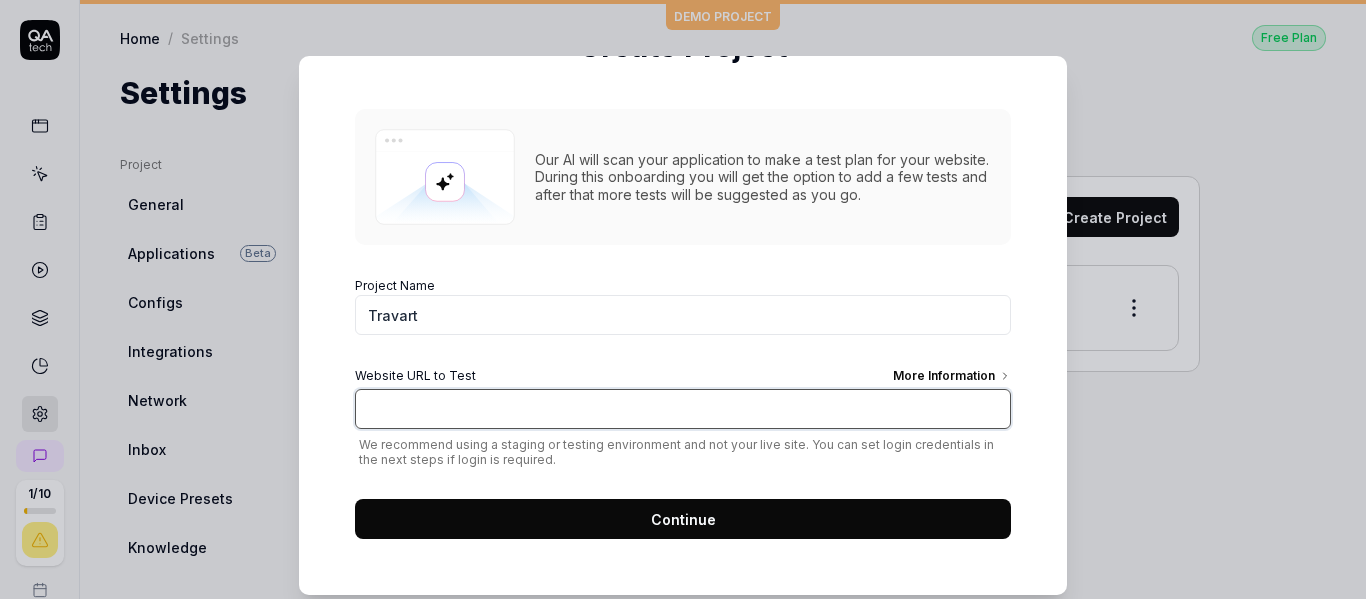 paste on "https://dtu5juabzuf4r.cloudfront.net/login" 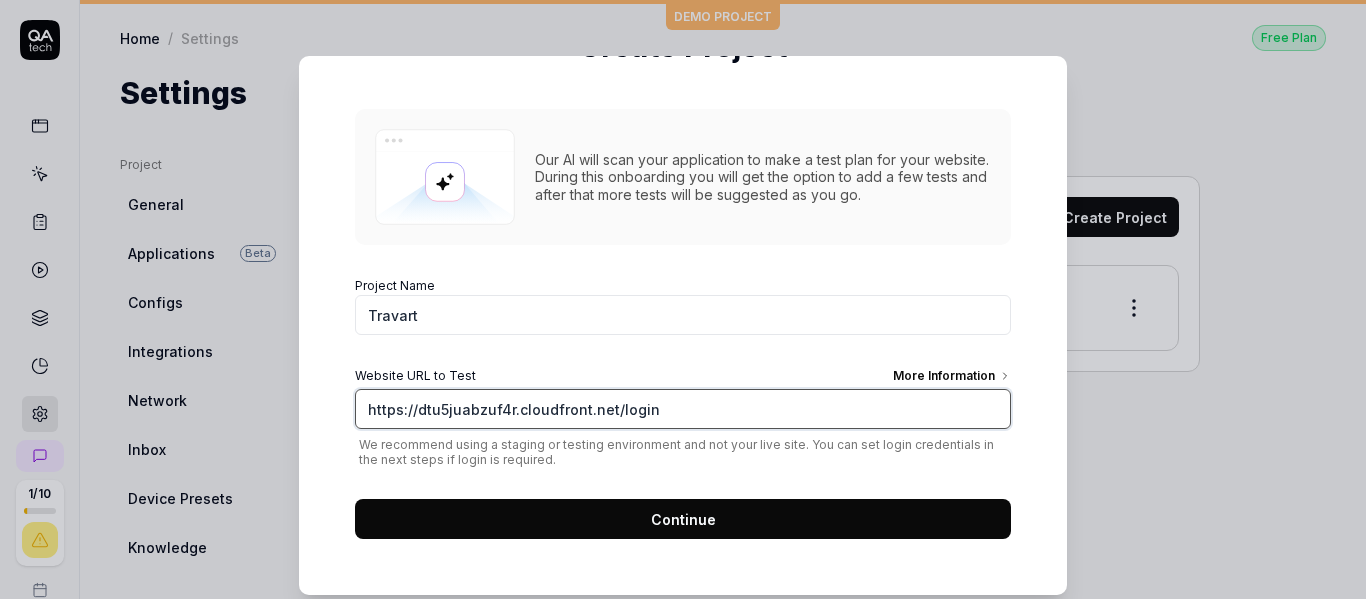 type on "https://dtu5juabzuf4r.cloudfront.net/login" 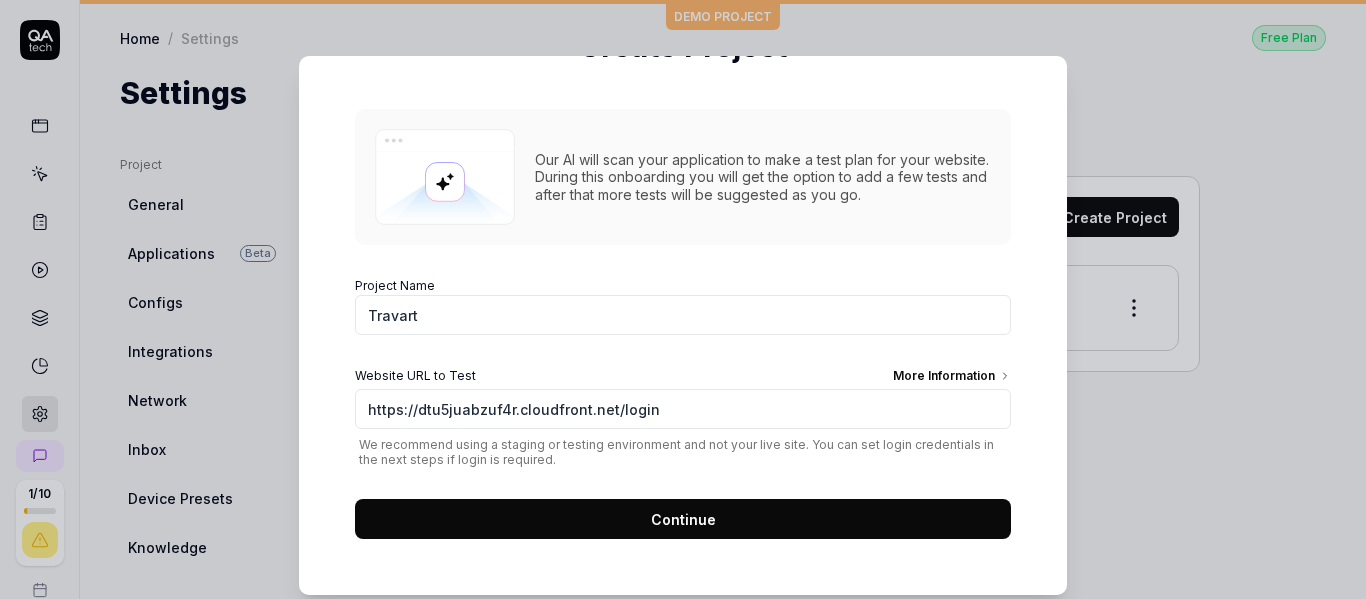click on "Continue" at bounding box center (683, 519) 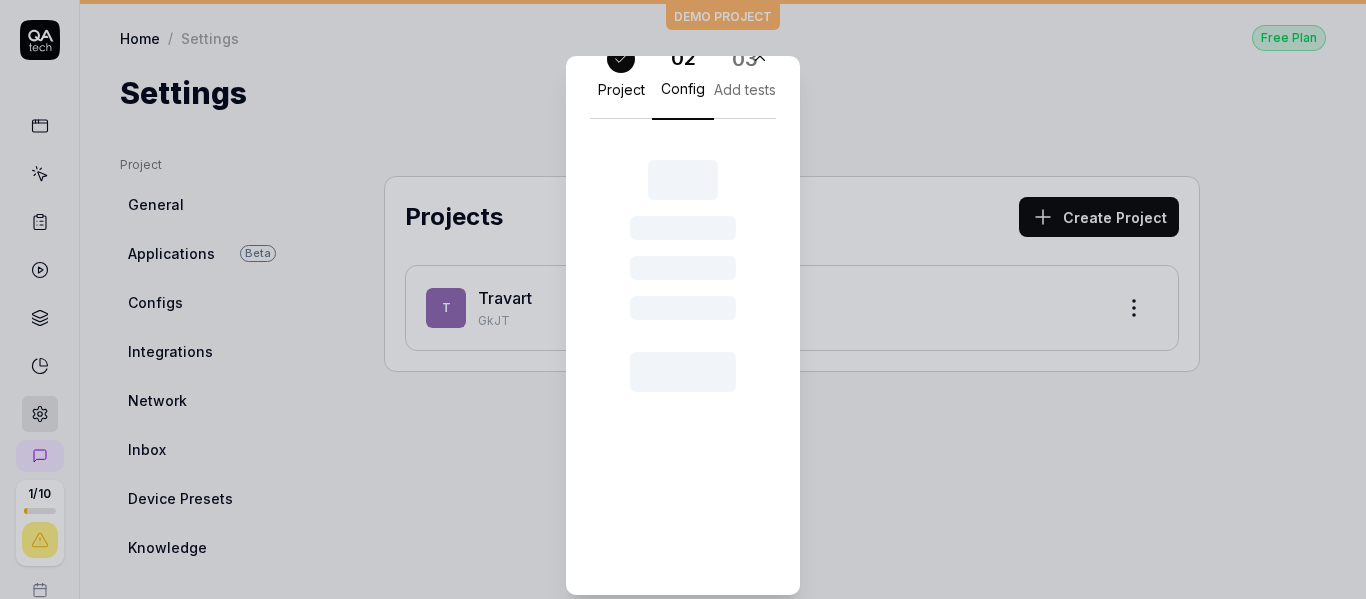 scroll, scrollTop: 73, scrollLeft: 0, axis: vertical 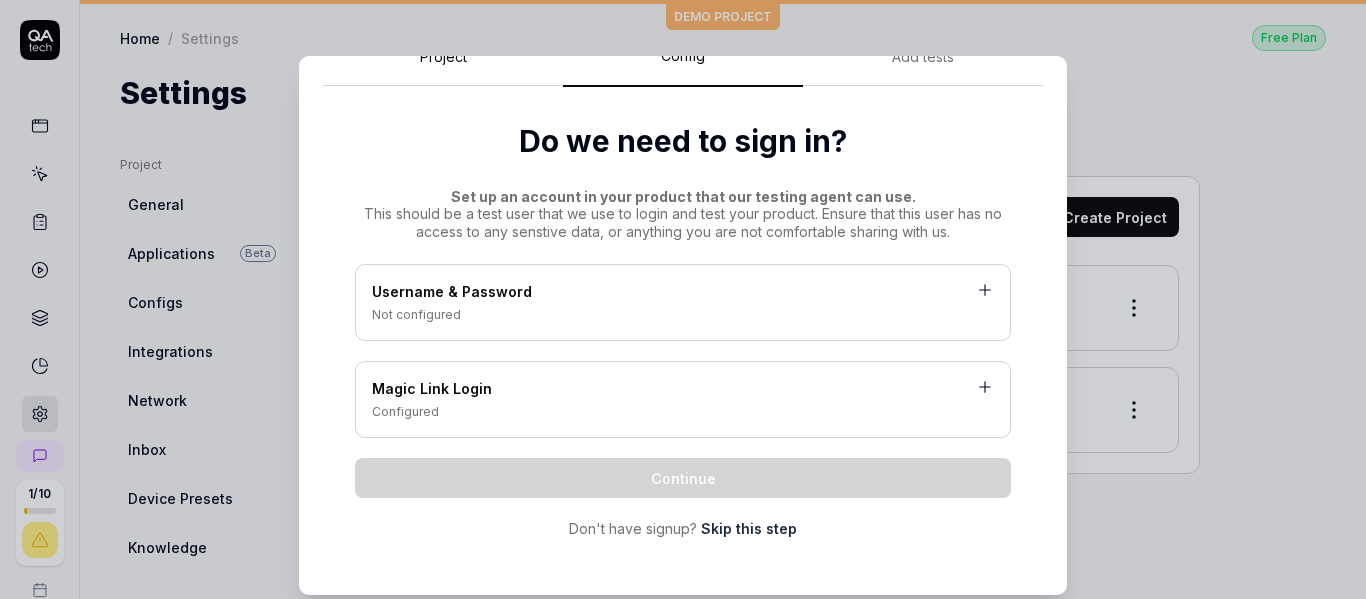 click on "Username & Password" at bounding box center [683, 293] 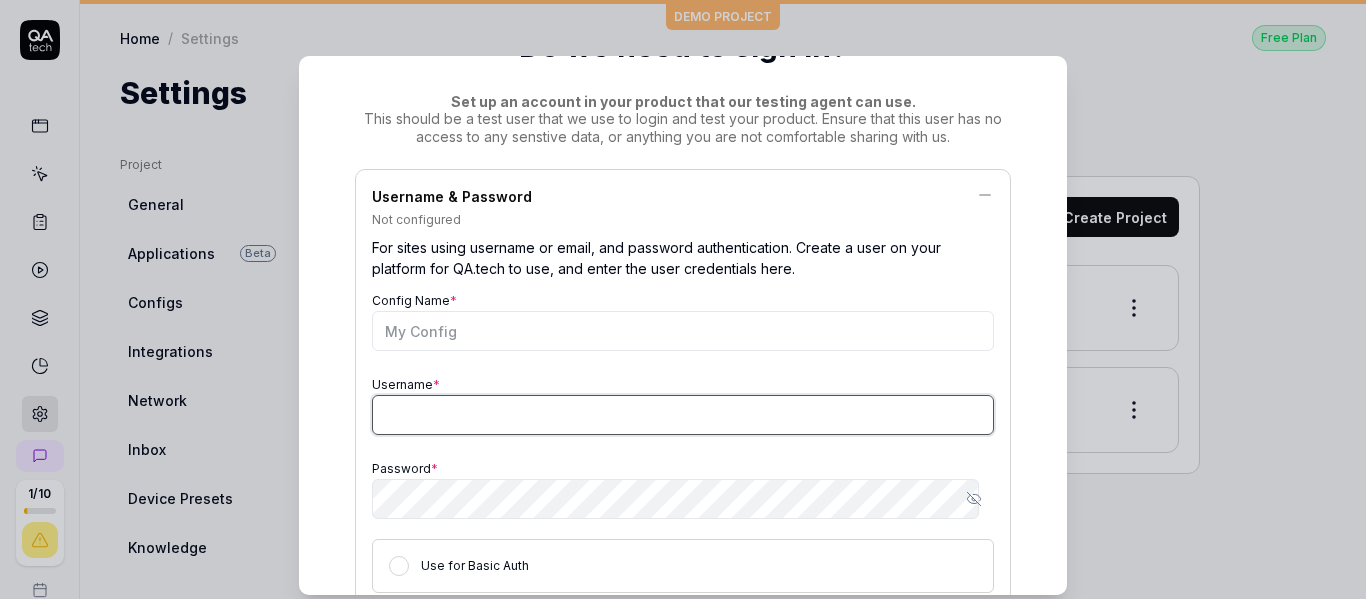 type on "nitin.gupta@sita.in" 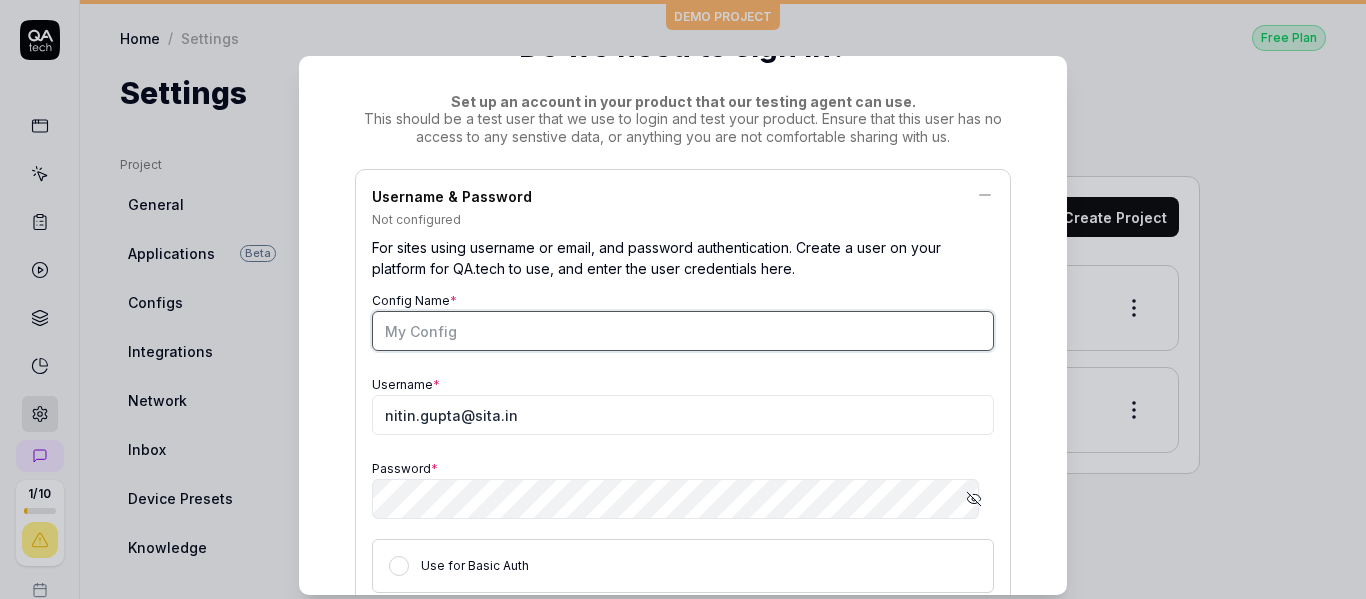 click on "Config Name  *" at bounding box center [683, 331] 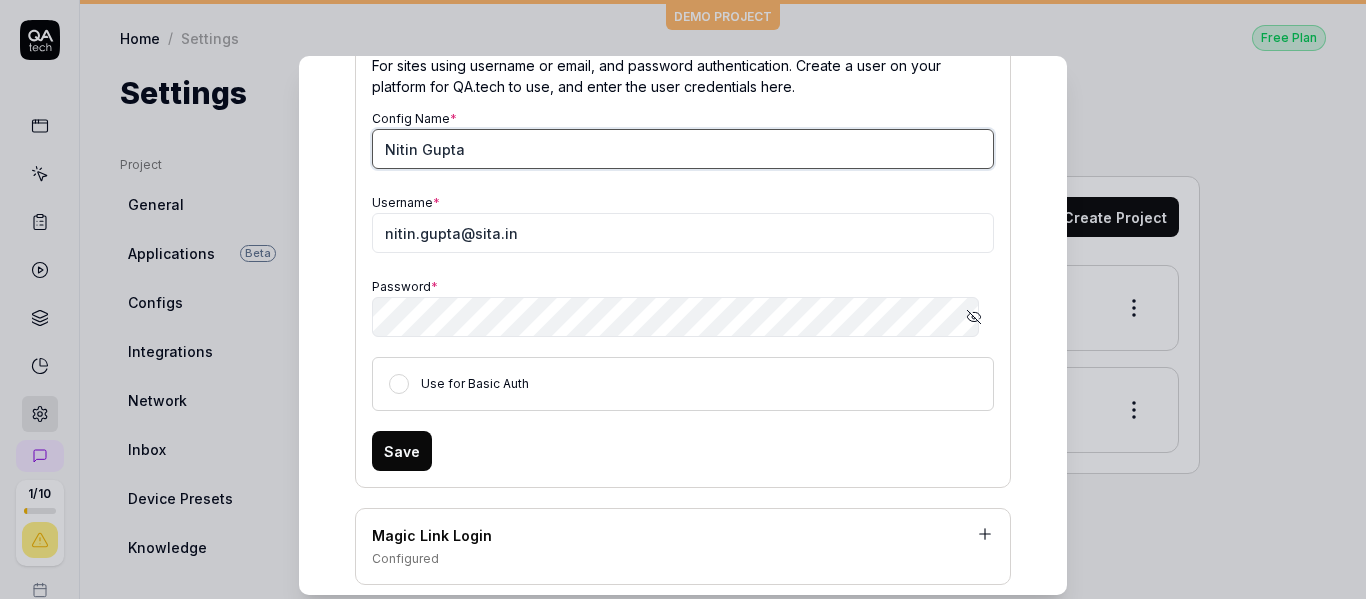 scroll, scrollTop: 355, scrollLeft: 0, axis: vertical 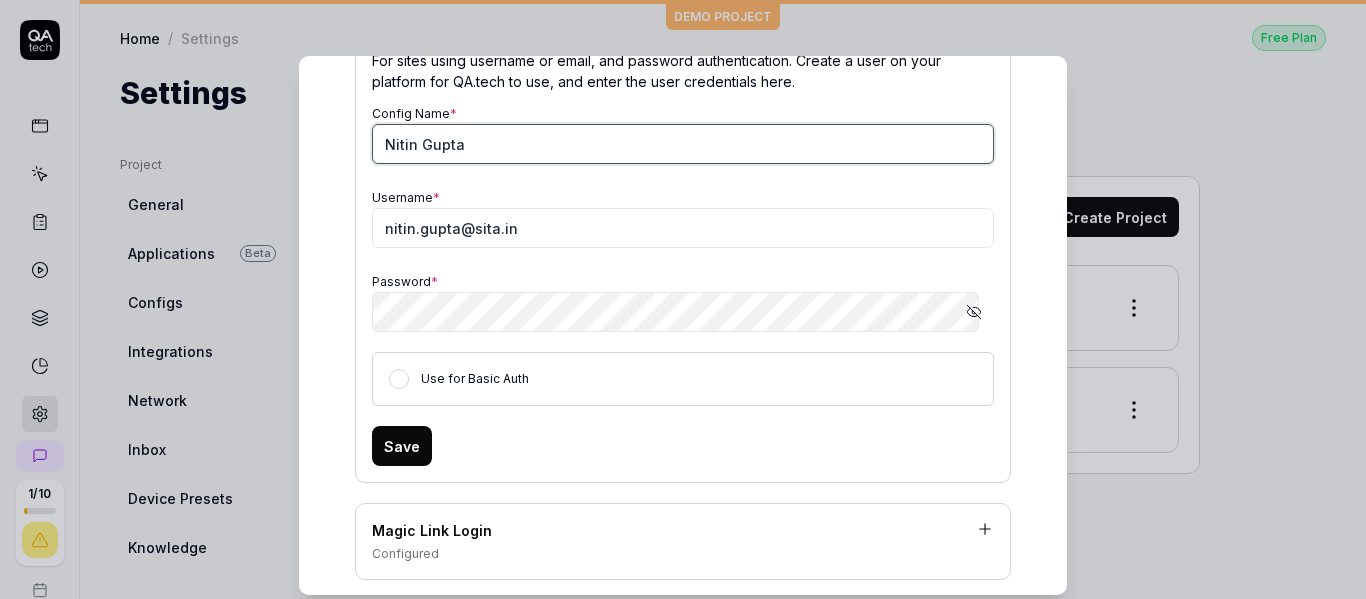 type on "Nitin Gupta" 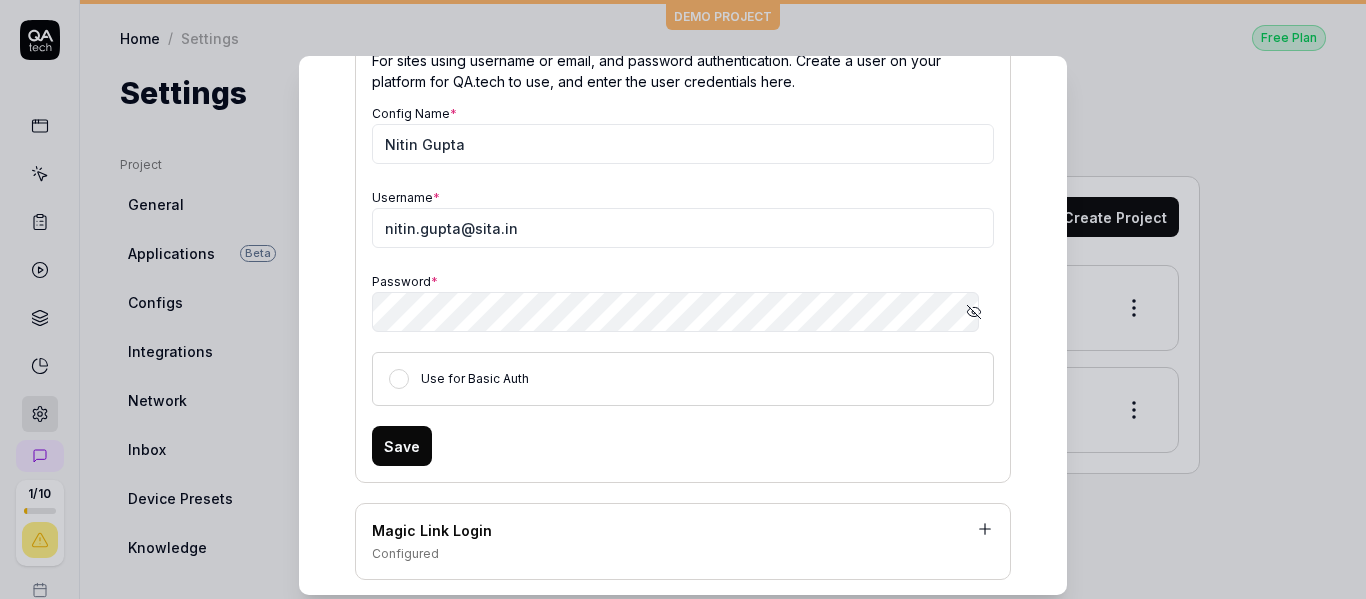 click 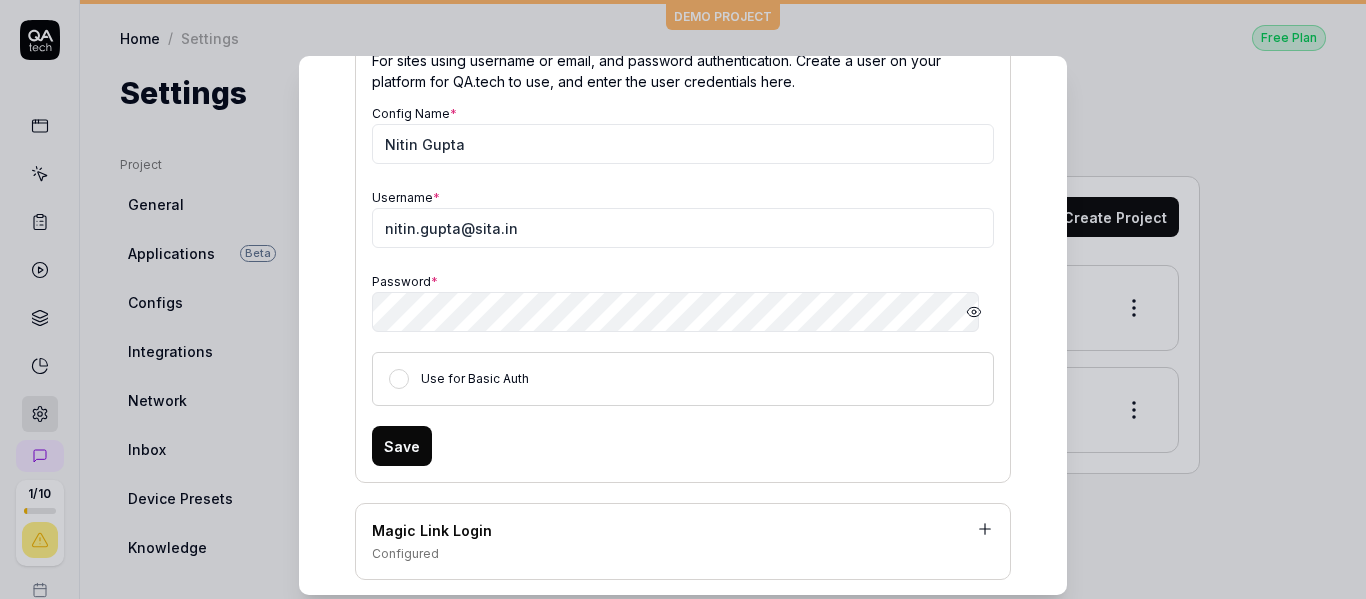 click 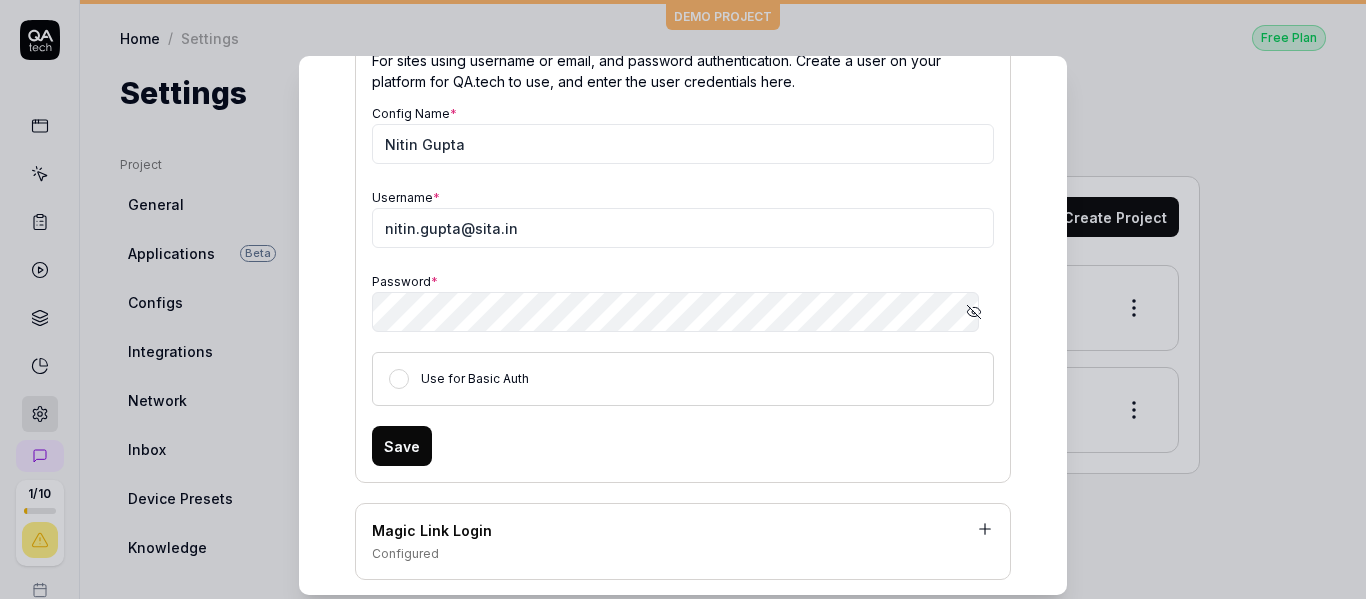 click 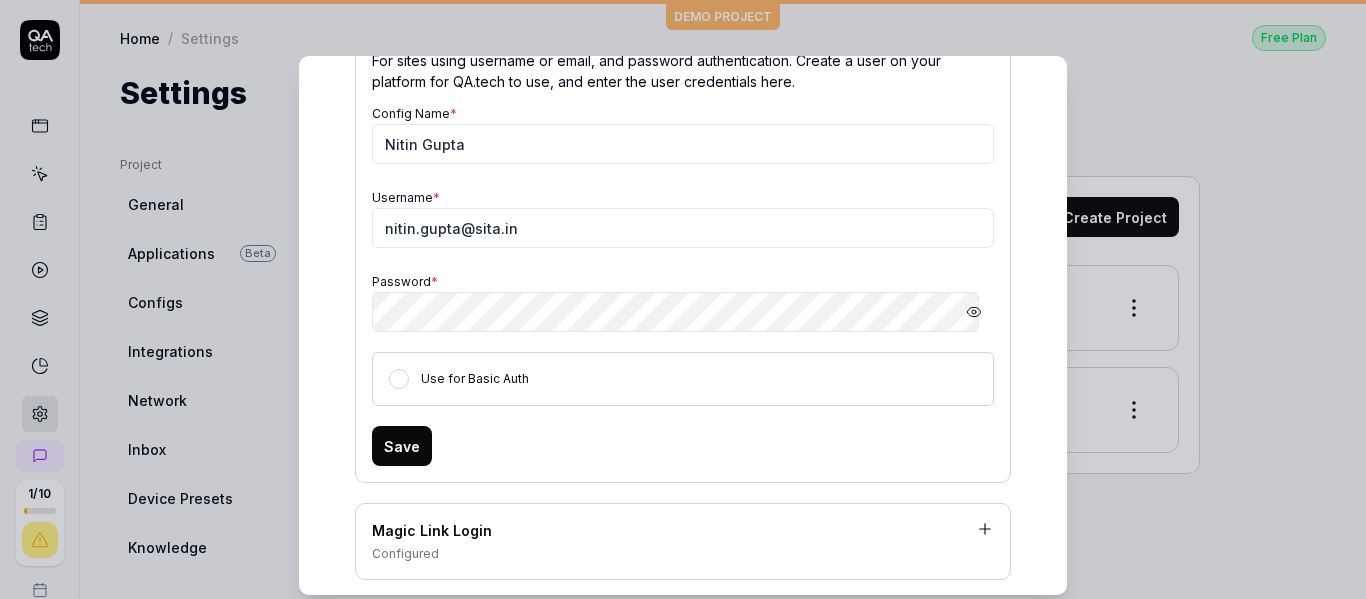 click on "Save" at bounding box center [402, 446] 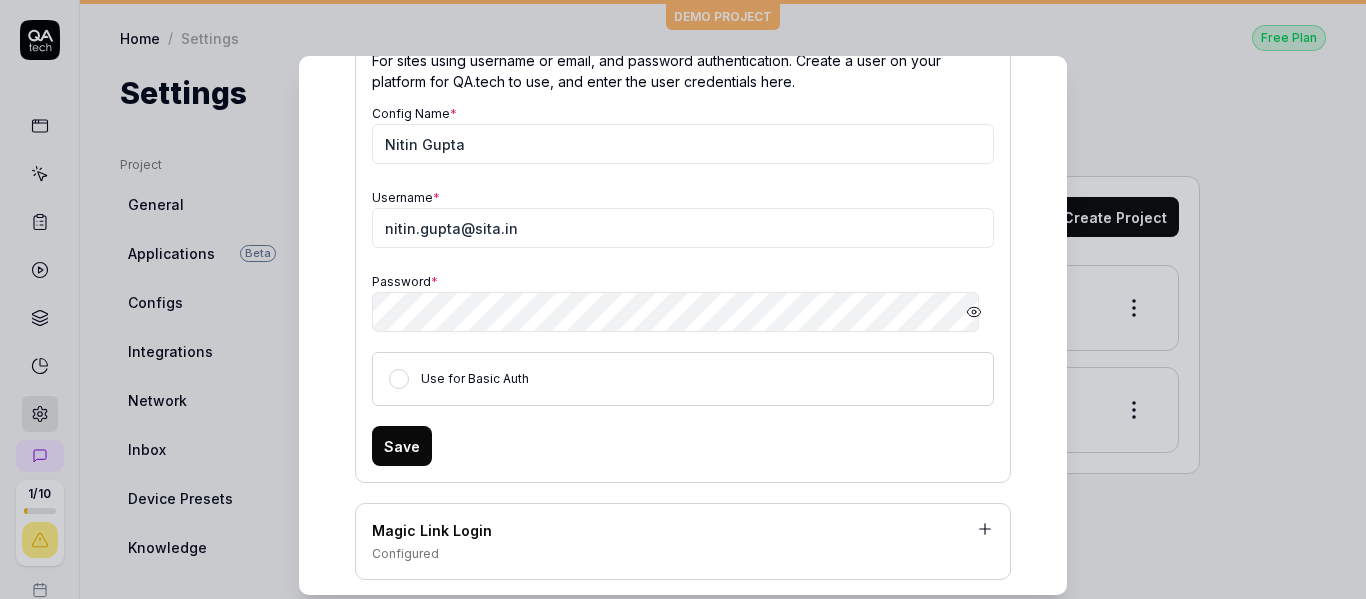scroll, scrollTop: 73, scrollLeft: 0, axis: vertical 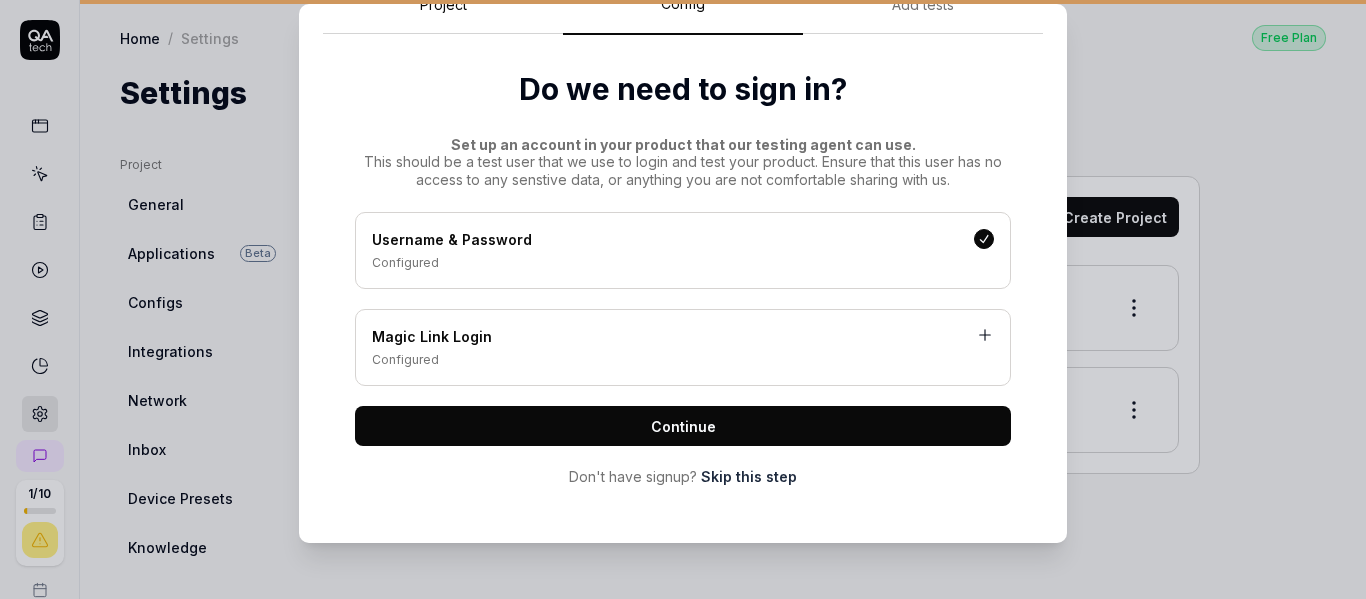 click on "Continue" at bounding box center (683, 426) 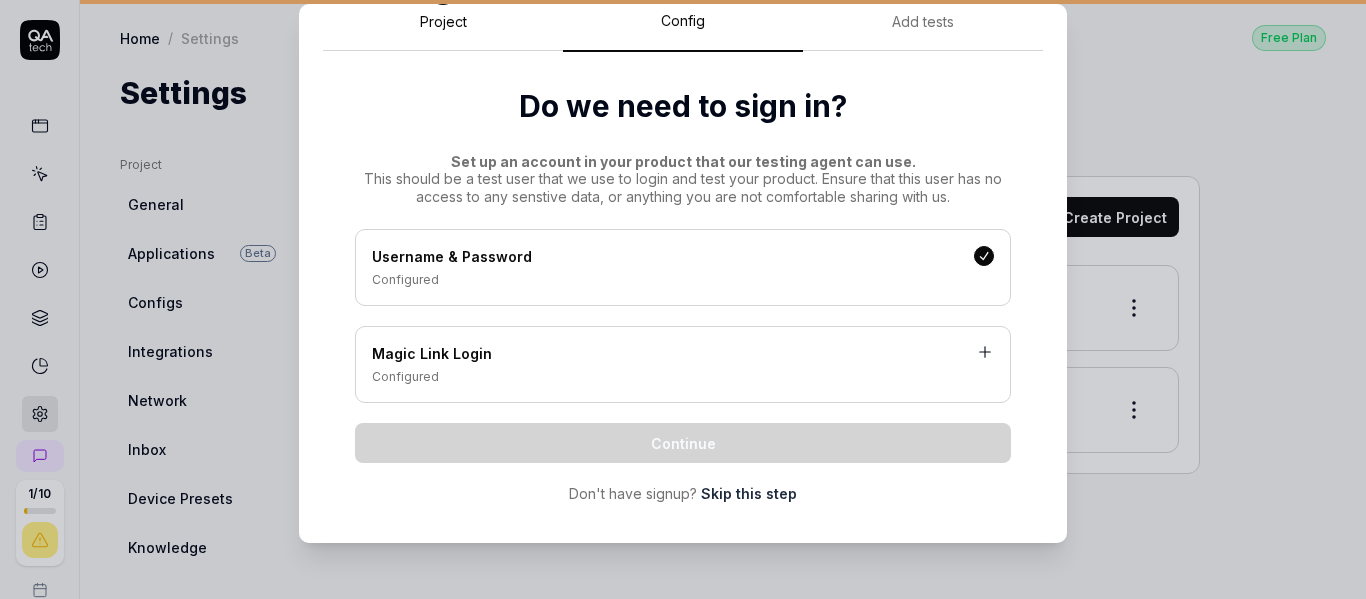 scroll, scrollTop: 73, scrollLeft: 0, axis: vertical 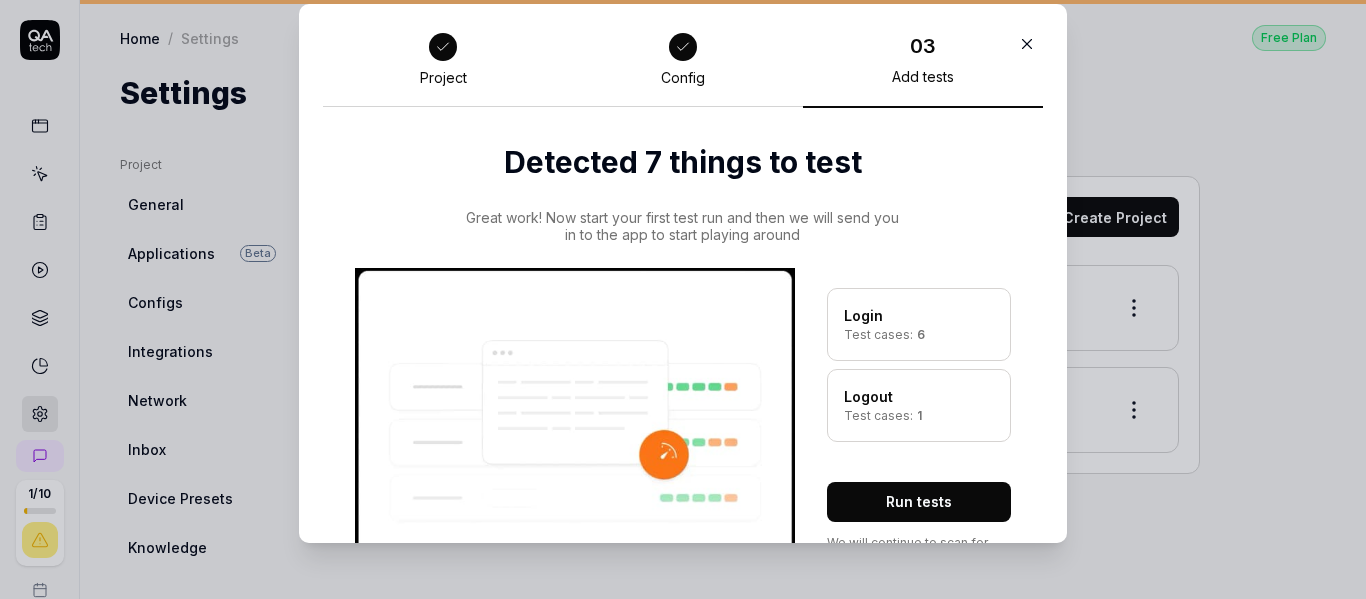 click 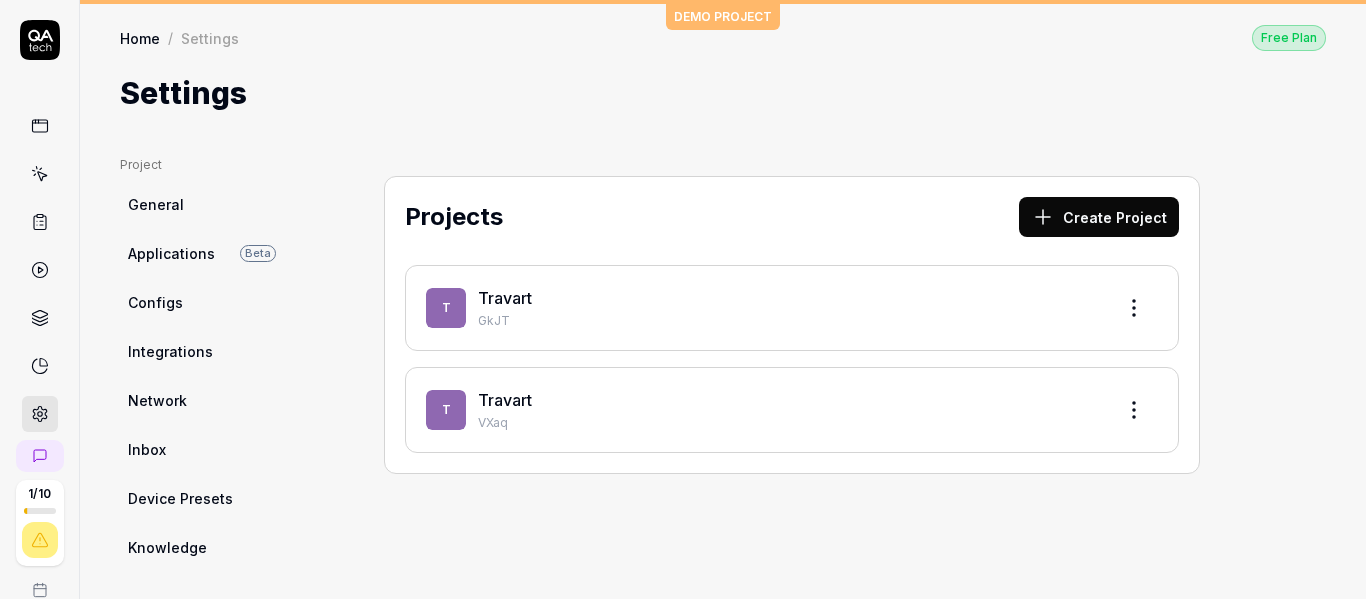 click on "Travart VXaq" at bounding box center [788, 410] 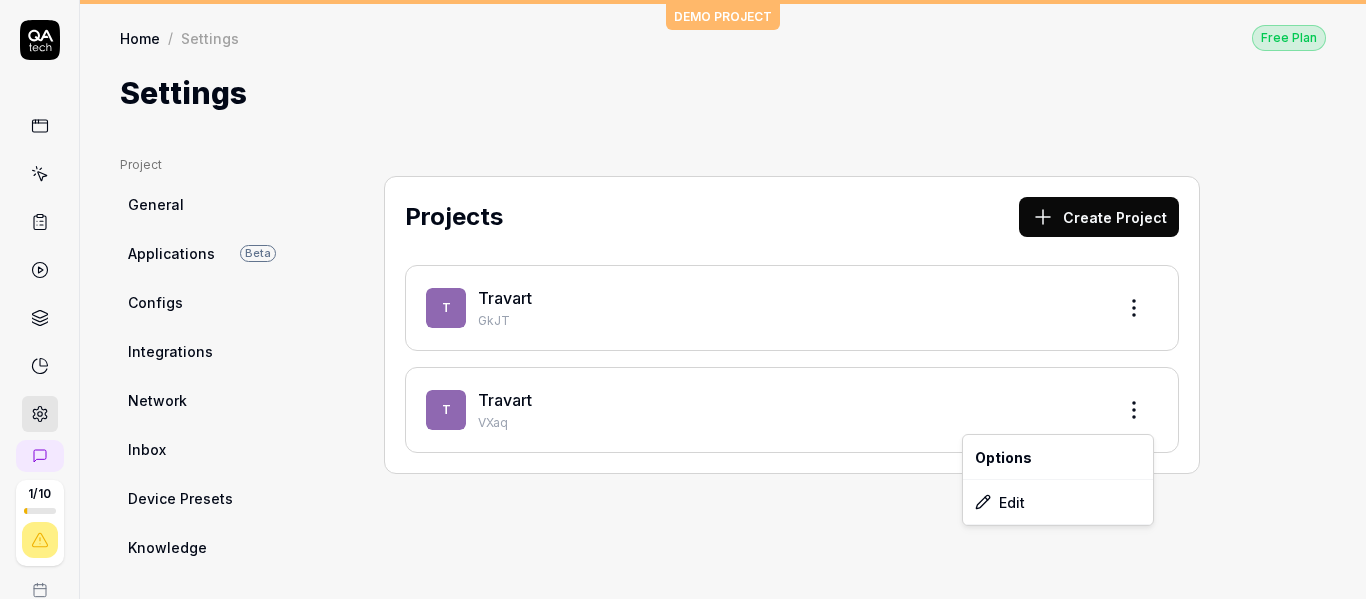 click on "1 / 10 n T DEMO PROJECT Home / Settings Free Plan Home / Settings Free Plan Settings Project General Applications Beta Configs Integrations Network Inbox Device Presets Knowledge Project Select a page Organization General Members Projects Subscription Connections Organization Projects Profile My Details Authentication Email Password Profile Select a page Projects Create Project T Travart GkJT T Travart VXaq
Options Edit" at bounding box center (683, 299) 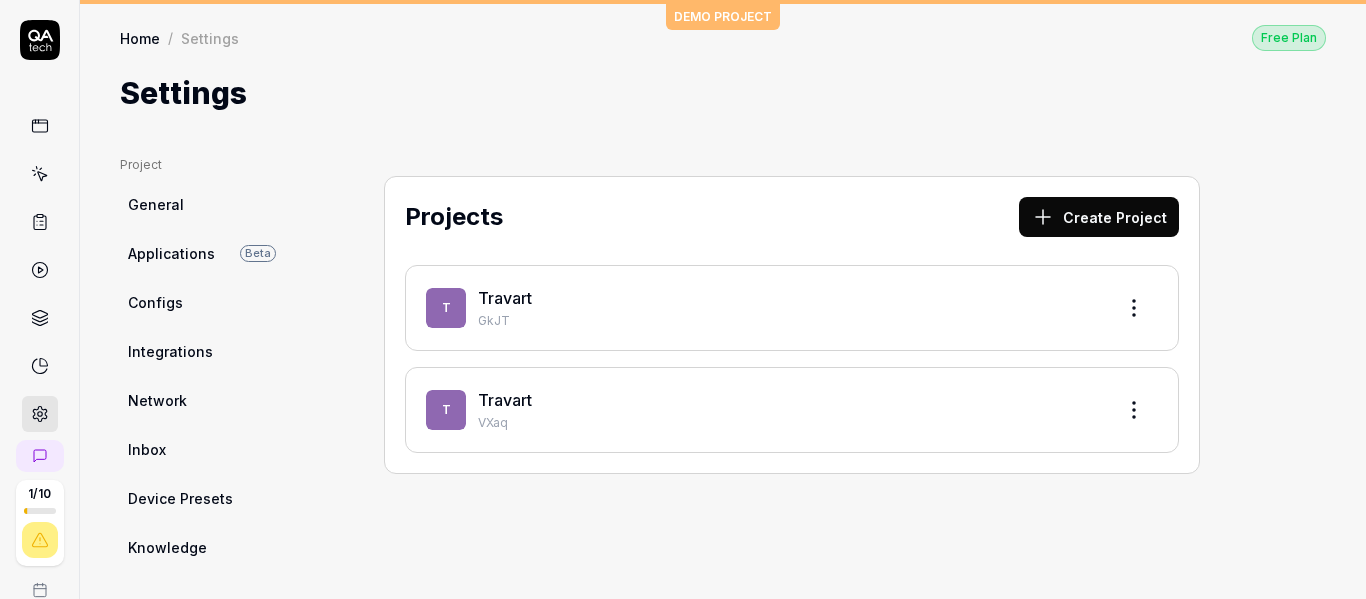 click on "1 / 10 n T DEMO PROJECT Home / Settings Free Plan Home / Settings Free Plan Settings Project General Applications Beta Configs Integrations Network Inbox Device Presets Knowledge Project Select a page Organization General Members Projects Subscription Connections Organization Projects Profile My Details Authentication Email Password Profile Select a page Projects Create Project T Travart GkJT T Travart VXaq" at bounding box center [683, 299] 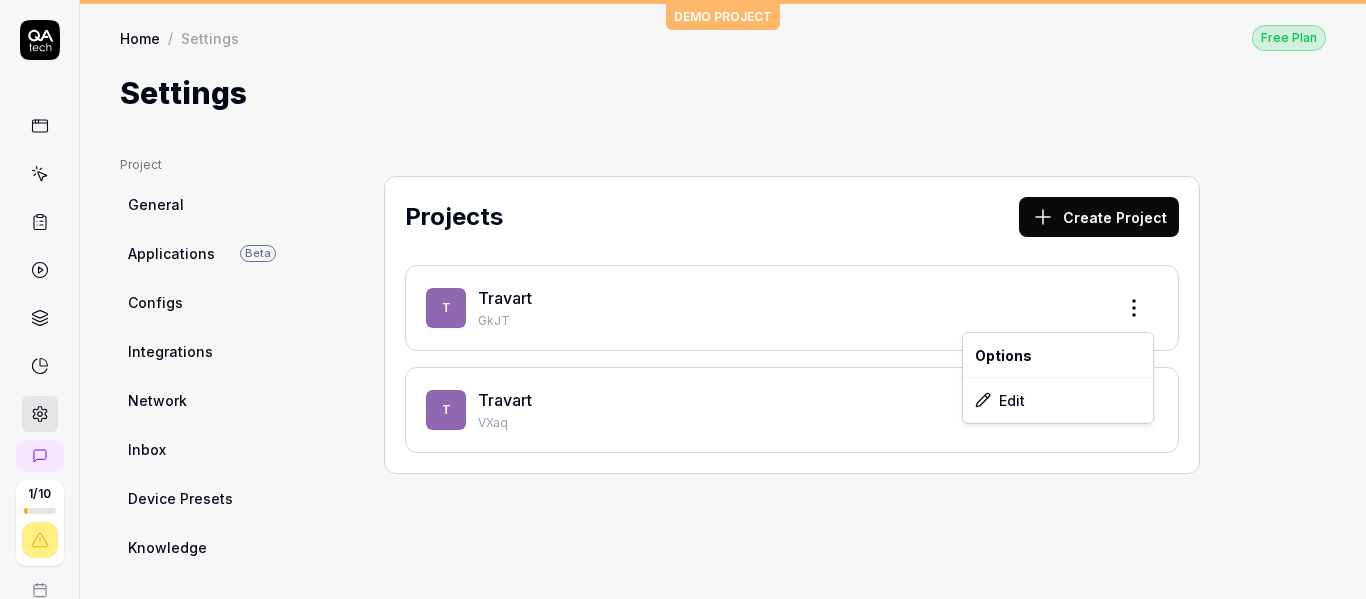 click on "1 / 10 n T DEMO PROJECT Home / Settings Free Plan Home / Settings Free Plan Settings Project General Applications Beta Configs Integrations Network Inbox Device Presets Knowledge Project Select a page Organization General Members Projects Subscription Connections Organization Projects Profile My Details Authentication Email Password Profile Select a page Projects Create Project T Travart GkJT T Travart VXaq
Options Edit" at bounding box center (683, 299) 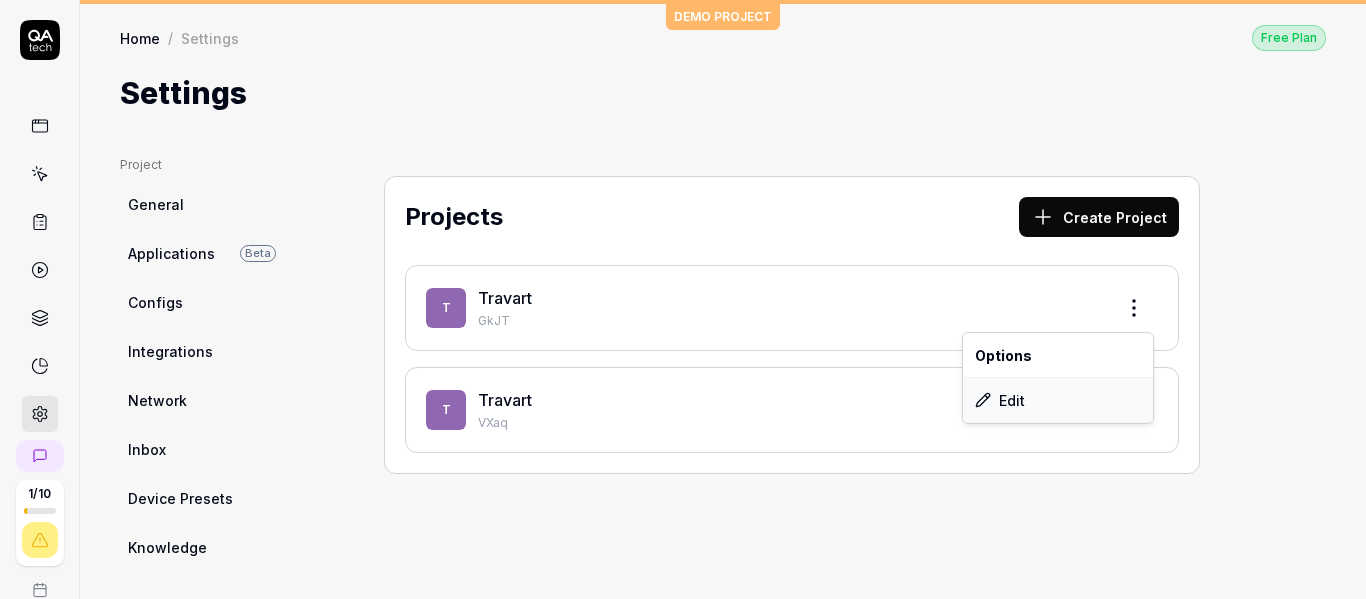 click on "Edit" at bounding box center (1058, 400) 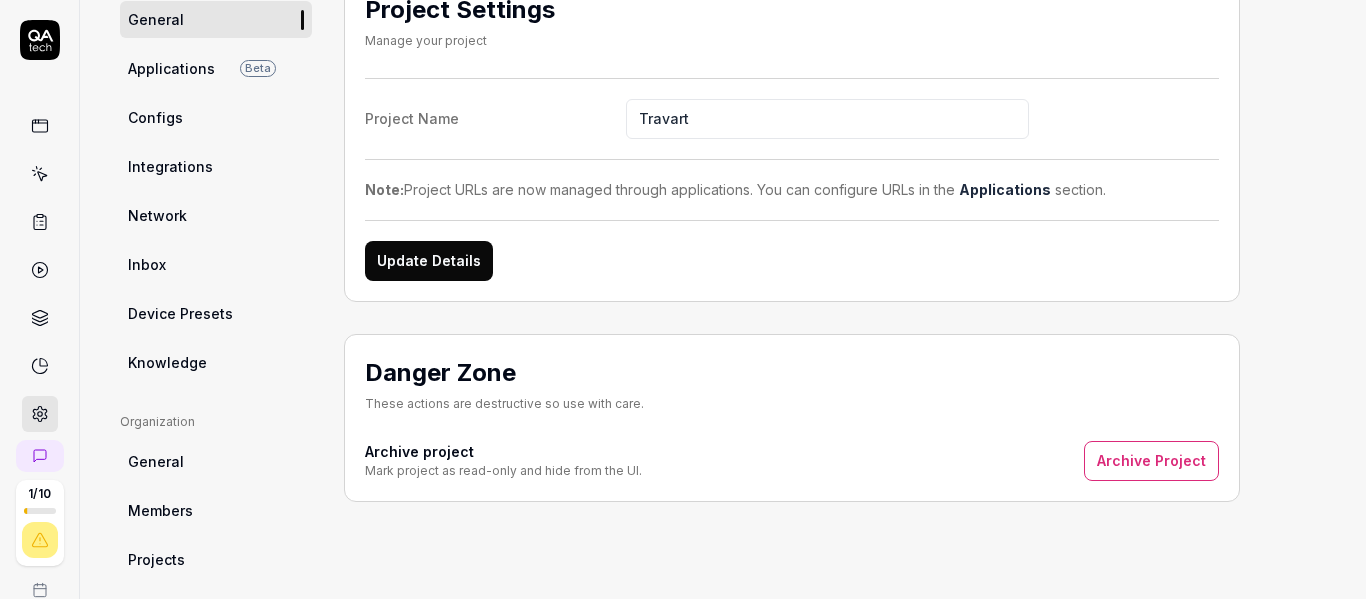 scroll, scrollTop: 0, scrollLeft: 0, axis: both 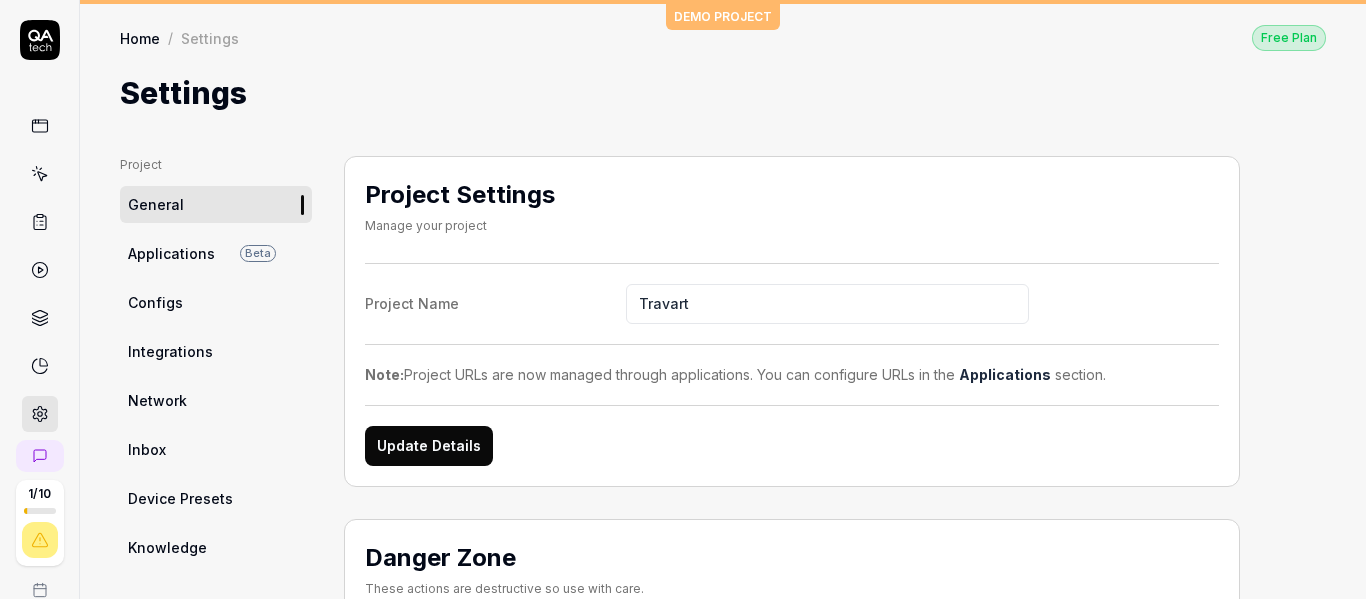 click on "General" at bounding box center (156, 204) 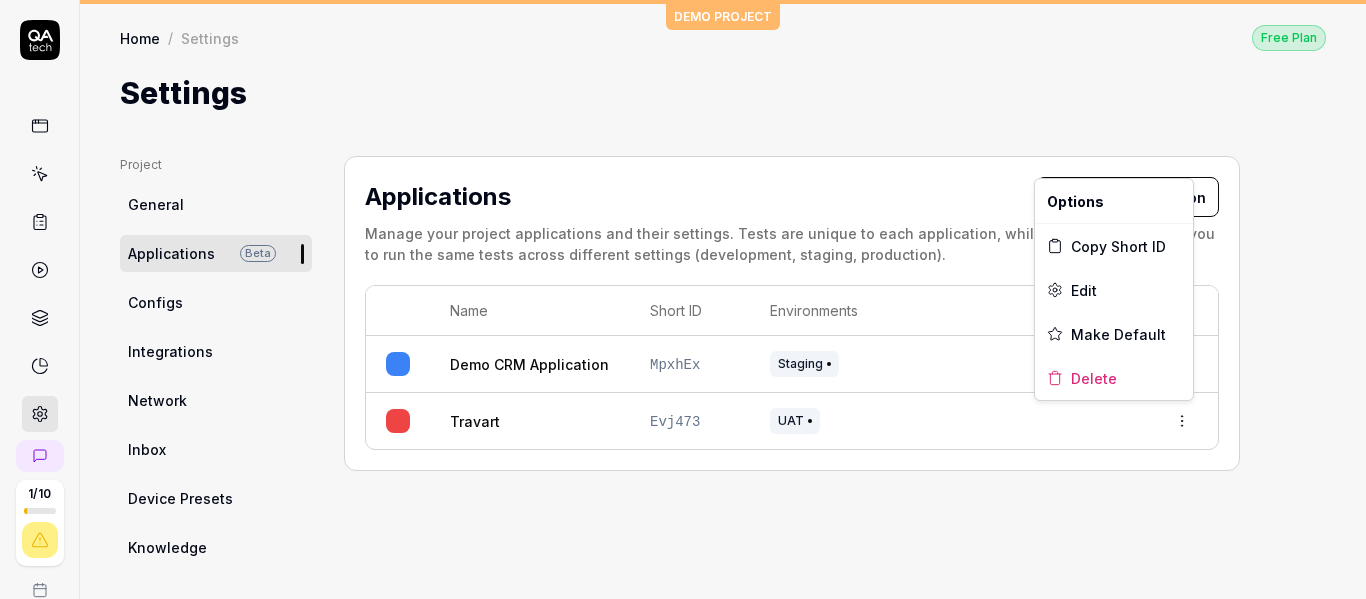 click on "1 / 10 n T DEMO PROJECT Home / Settings Free Plan Home / Settings Free Plan Settings Project General Applications Beta Configs Integrations Network Inbox Device Presets Knowledge Project Select a page Organization General Members Projects Subscription Connections Organization Select a page Profile My Details Authentication Email Password Profile Select a page Applications Create Application Manage your project applications and their settings. Tests are unique to each application, while environments allow you to run the same tests across different settings (development, staging, production). Name Short ID Environments Travart Evj473 UAT
Options Copy Short ID Edit Make Default Delete" at bounding box center (683, 299) 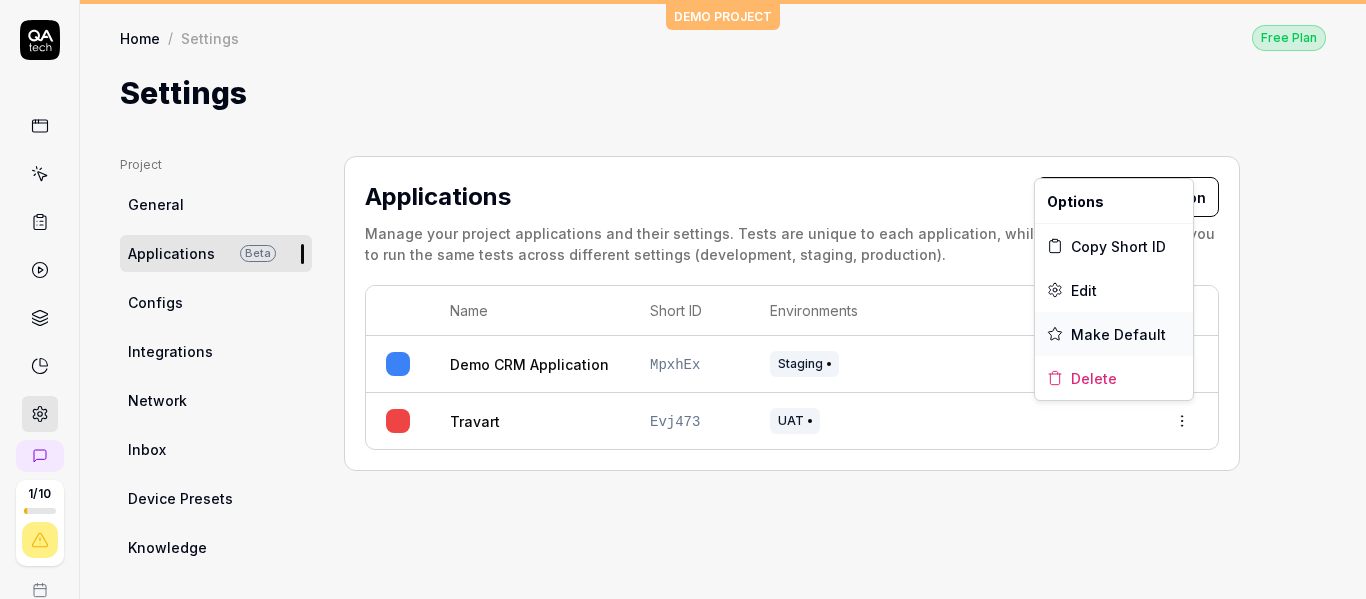 click on "Make Default" at bounding box center (1118, 334) 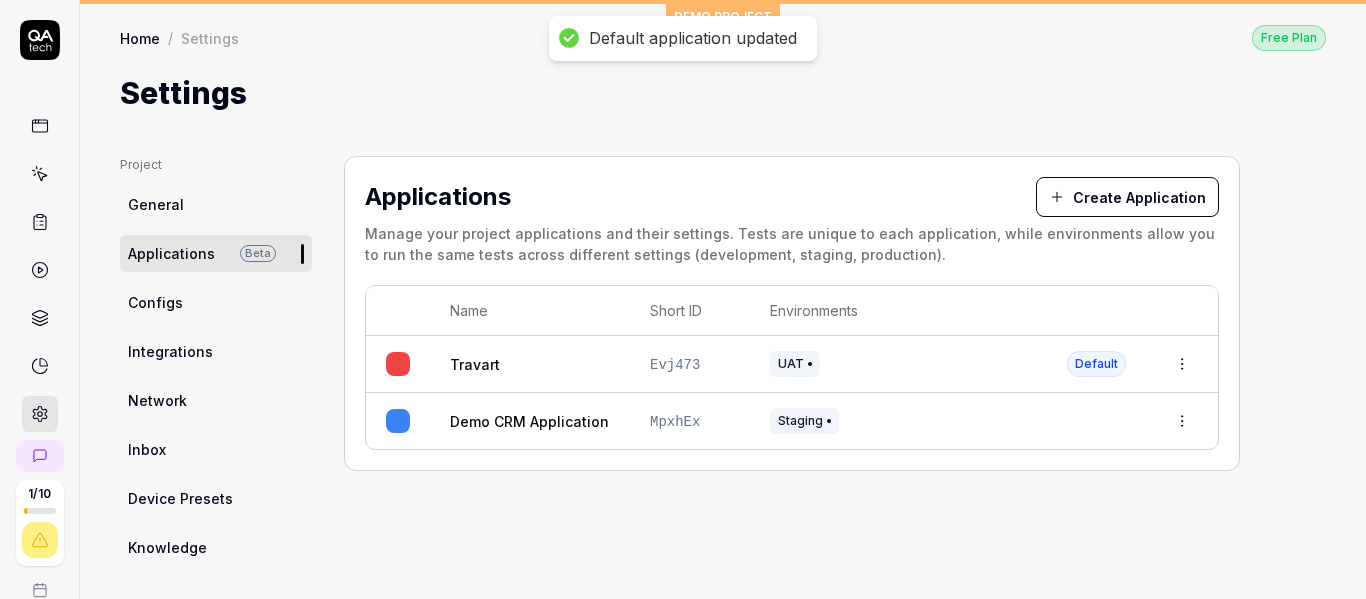 click on "Default application updated 1 / 10 n T DEMO PROJECT Home / Settings Free Plan Home / Settings Free Plan Settings Project General Applications Beta Configs Integrations Network Inbox Device Presets Knowledge Project Select a page Organization General Members Projects Subscription Connections Organization Select a page Profile My Details Authentication Email Password Profile Select a page Applications Create Application Manage your project applications and their settings. Tests are unique to each application, while environments allow you to run the same tests across different settings (development, staging, production). Name Short ID Environments Travart Evj473 UAT Default Demo CRM Application MpxhEx Staging" at bounding box center (683, 299) 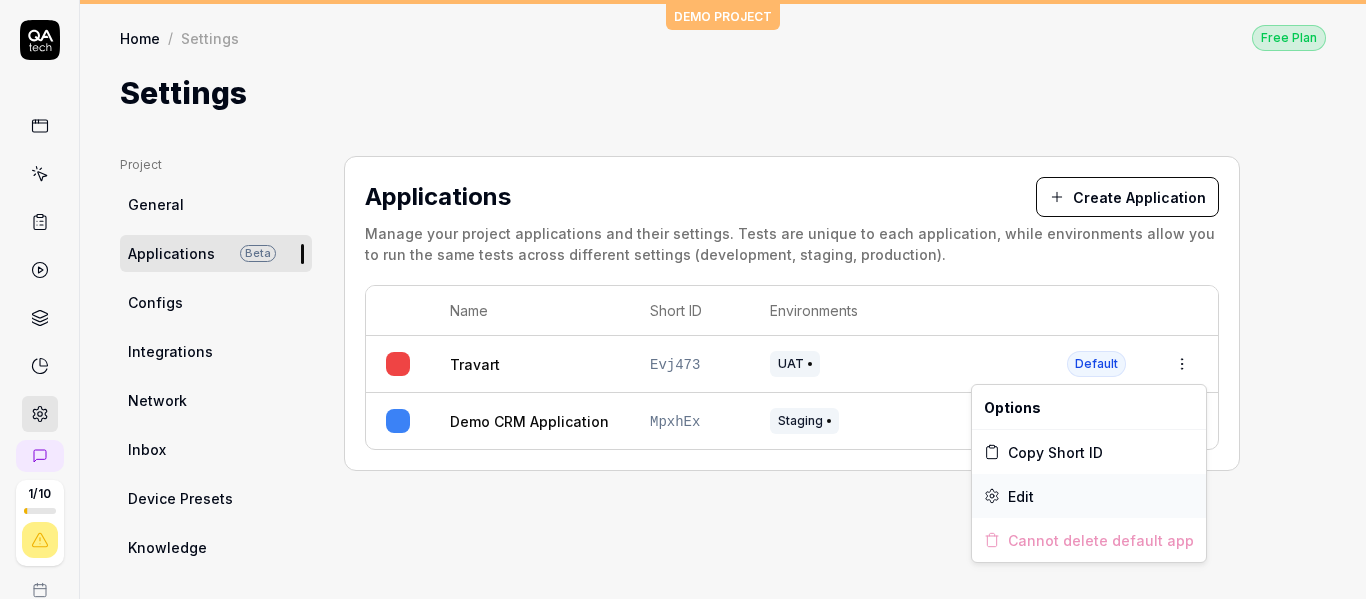 click on "Edit" at bounding box center (1021, 496) 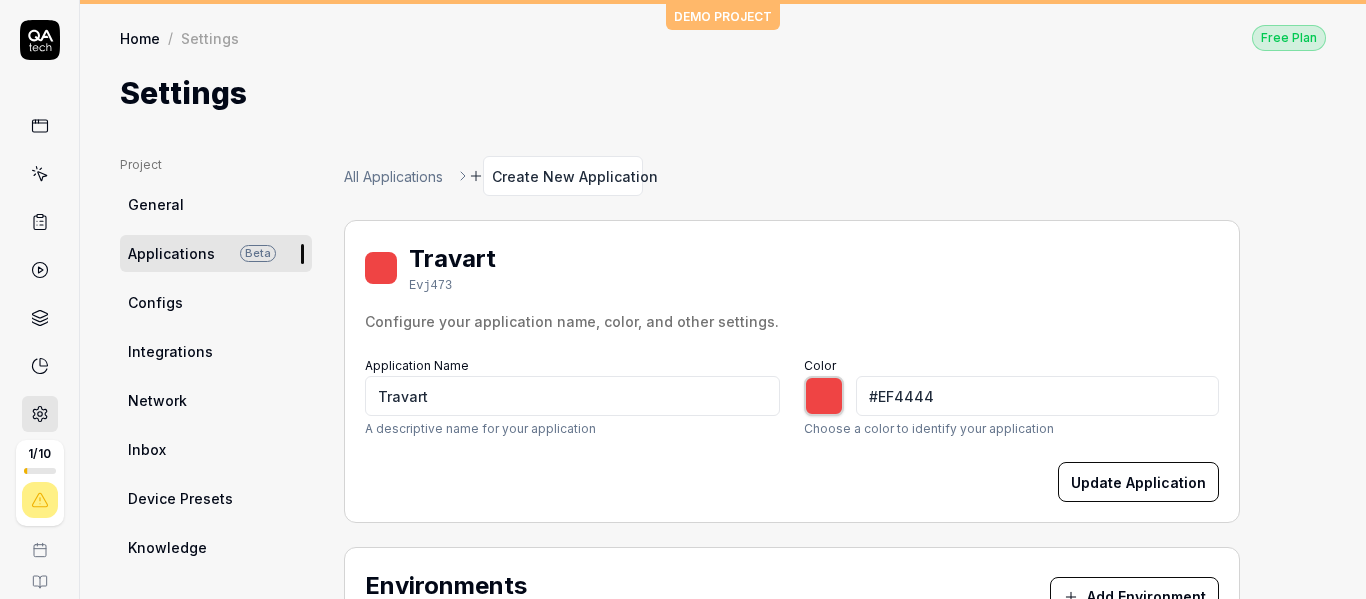 scroll, scrollTop: 0, scrollLeft: 0, axis: both 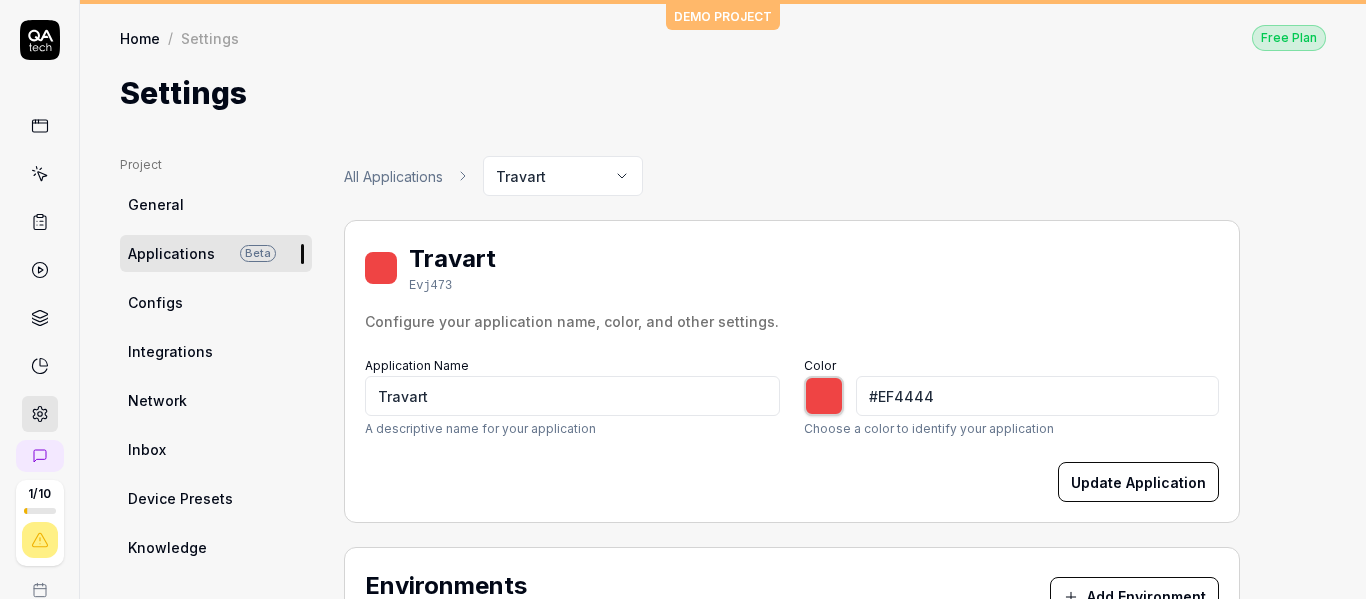 type on "*******" 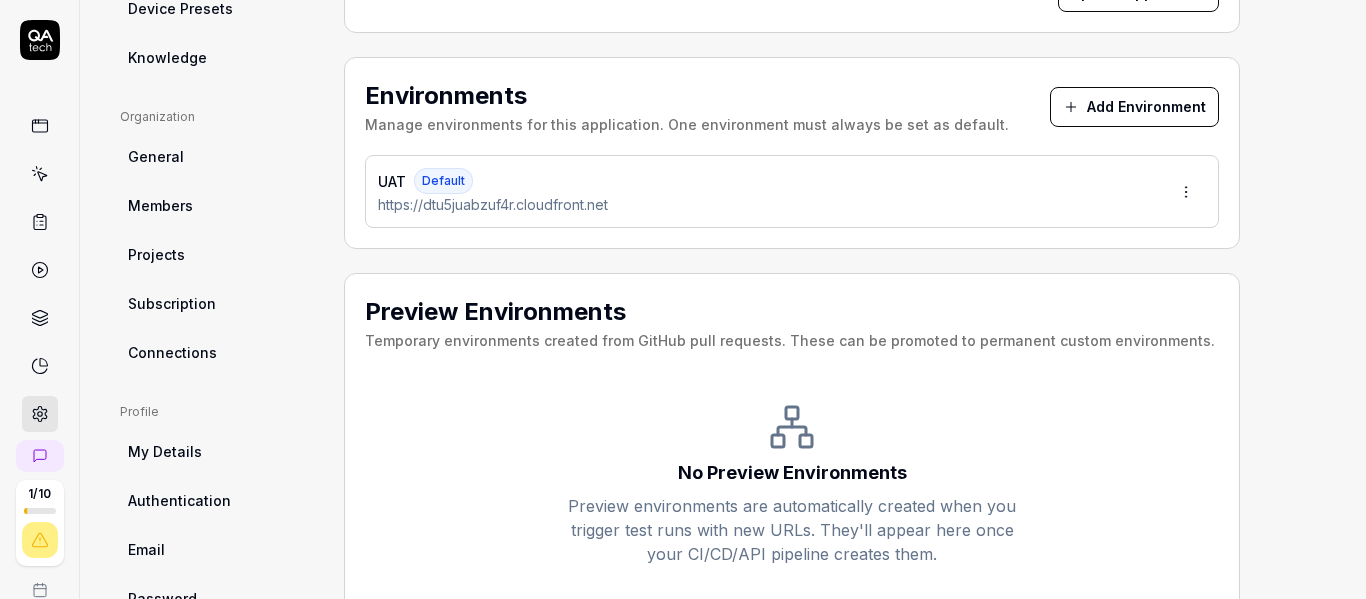 scroll, scrollTop: 492, scrollLeft: 0, axis: vertical 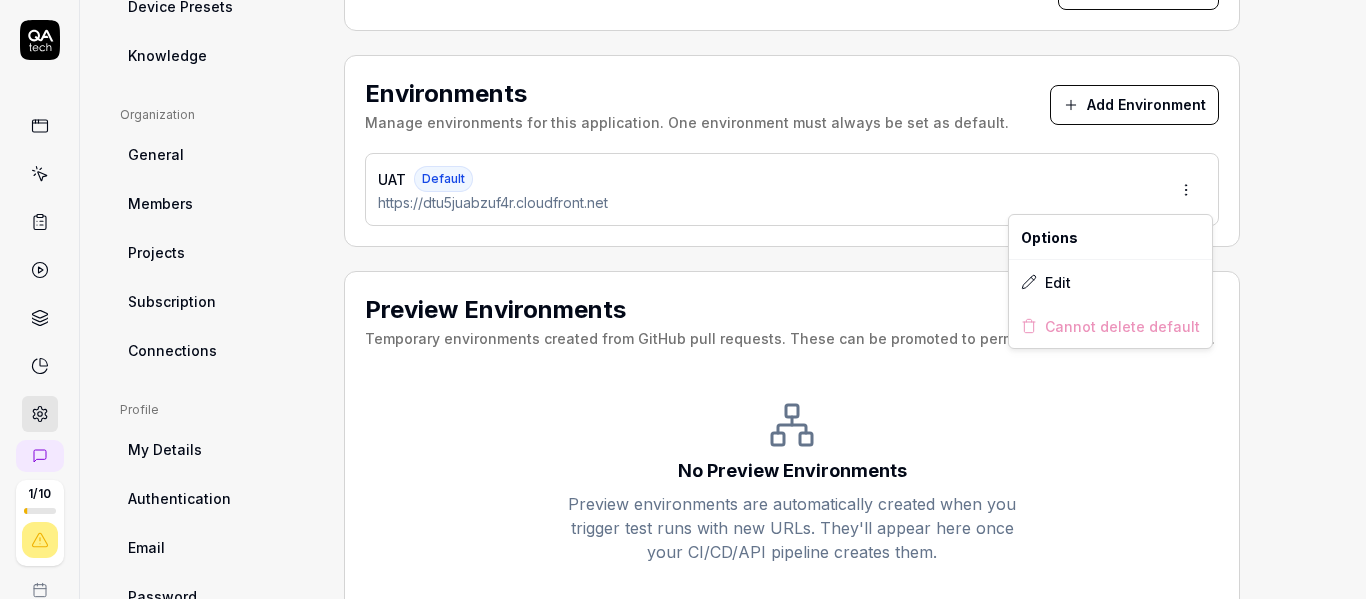 click on "1  /  10 n T DEMO PROJECT Home / Settings Free Plan Home / Settings Free Plan Settings Project General Applications Beta Configs Integrations Network Inbox Device Presets Knowledge Project Select a page Organization General Members Projects Subscription Connections Organization Select a page Profile My Details Authentication Email Password Profile Select a page All Applications Travart Travart Evj473 Configure your application name, color, and other settings. Application Name Travart A descriptive name for your application Color #EF4444 ******* Choose a color to identify your application Update Application Environments Manage environments for this application. One environment must always be set as default. Add Environment UAT Default https://dtu5juabzuf4r.cloudfront.net Preview Environments Temporary environments created from GitHub pull requests. These can be promoted to permanent custom environments. No Preview Environments
Options Edit Cannot delete default" at bounding box center [683, 299] 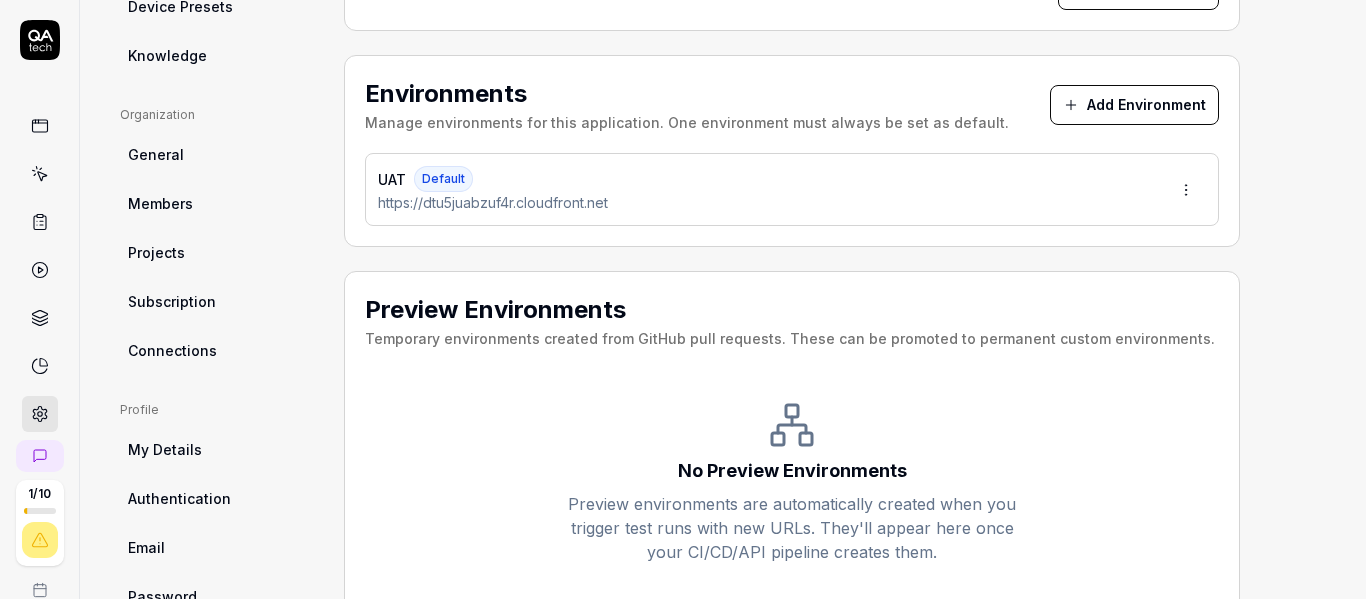 click on "1  /  10 n T DEMO PROJECT Home / Settings Free Plan Home / Settings Free Plan Settings Project General Applications Beta Configs Integrations Network Inbox Device Presets Knowledge Project Select a page Organization General Members Projects Subscription Connections Organization Select a page Profile My Details Authentication Email Password Profile Select a page All Applications Travart Travart Evj473 Configure your application name, color, and other settings. Application Name Travart A descriptive name for your application Color #EF4444 ******* Choose a color to identify your application Update Application Environments Manage environments for this application. One environment must always be set as default. Add Environment UAT Default https://dtu5juabzuf4r.cloudfront.net Preview Environments Temporary environments created from GitHub pull requests. These can be promoted to permanent custom environments. No Preview Environments" at bounding box center (683, 299) 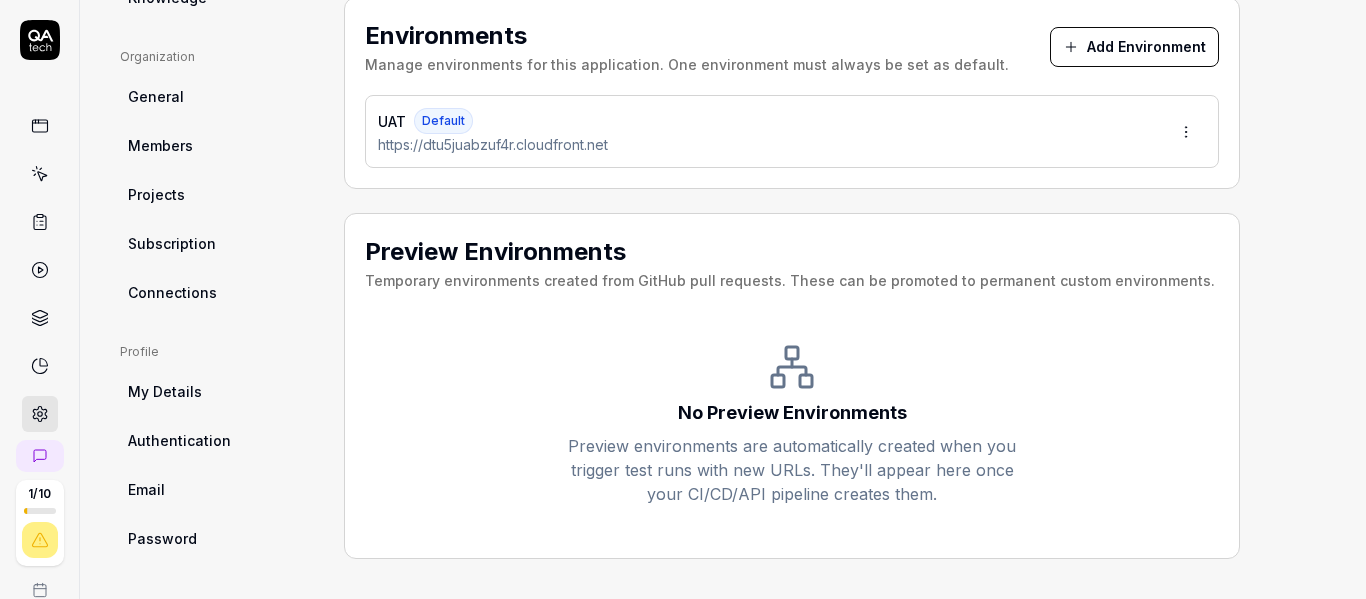 type 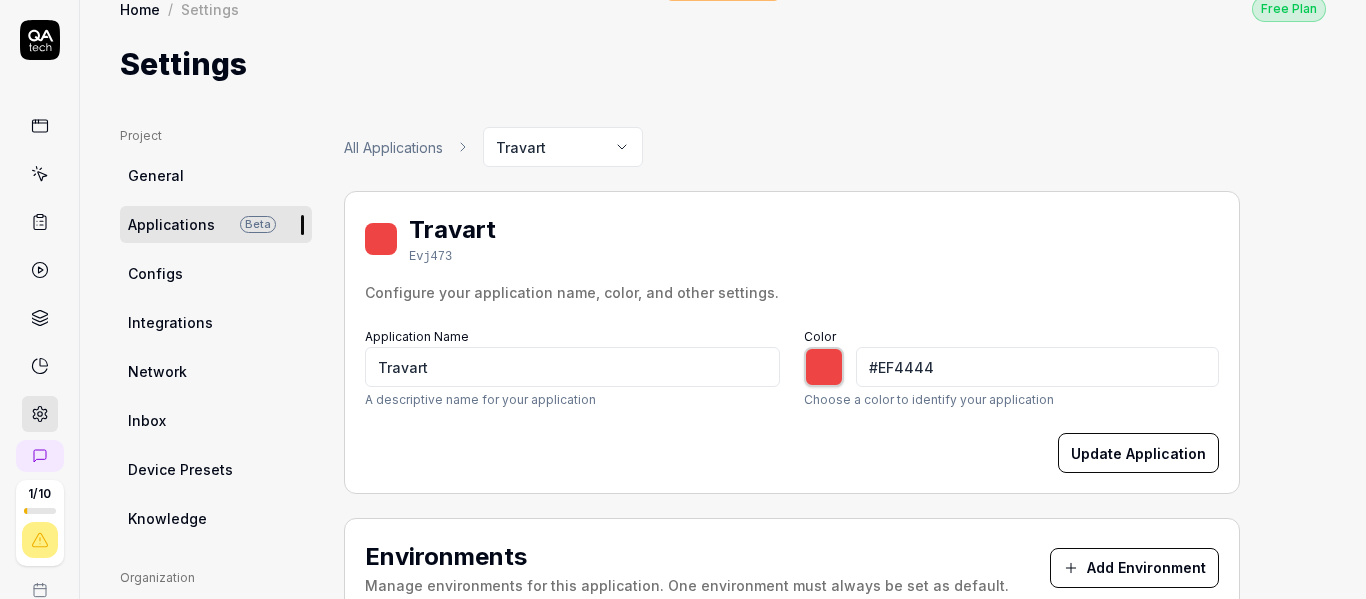 scroll, scrollTop: 25, scrollLeft: 0, axis: vertical 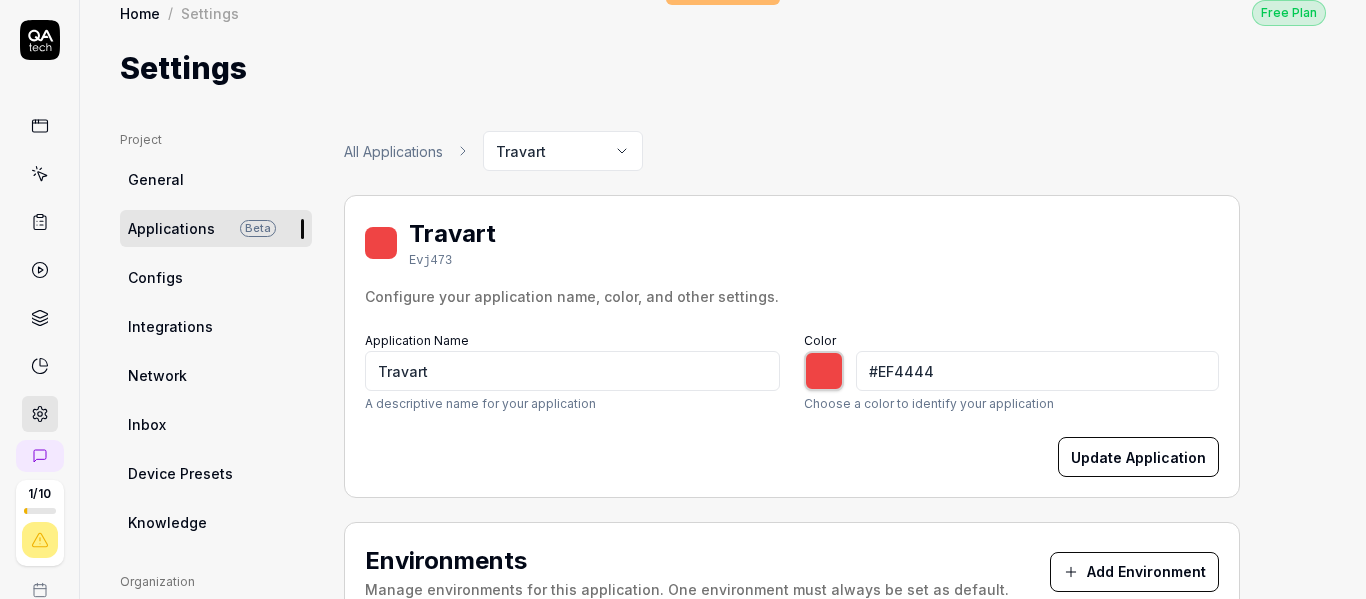 click 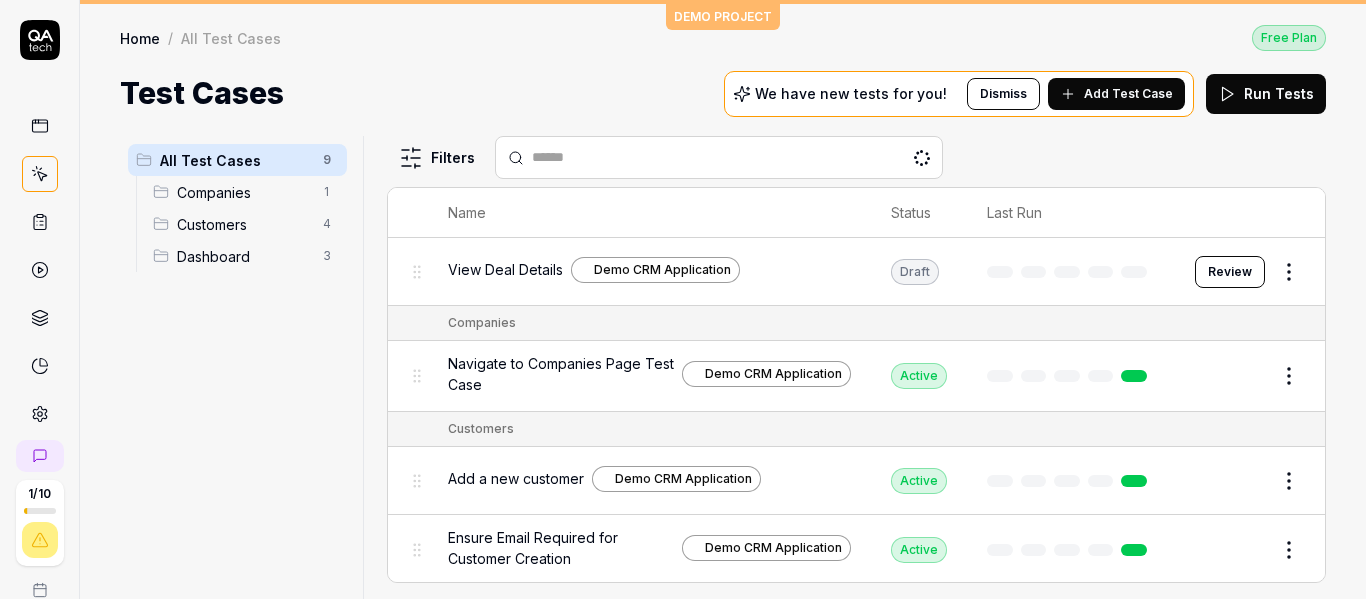 scroll, scrollTop: 0, scrollLeft: 0, axis: both 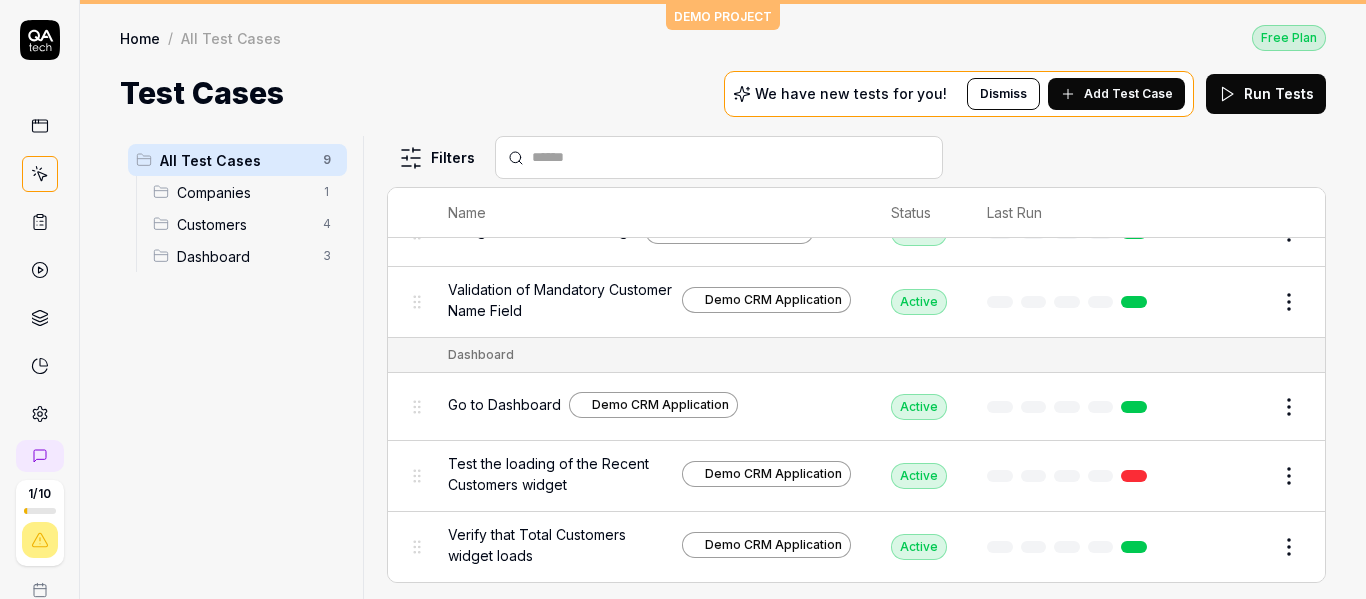 click on "Filters" at bounding box center [856, 157] 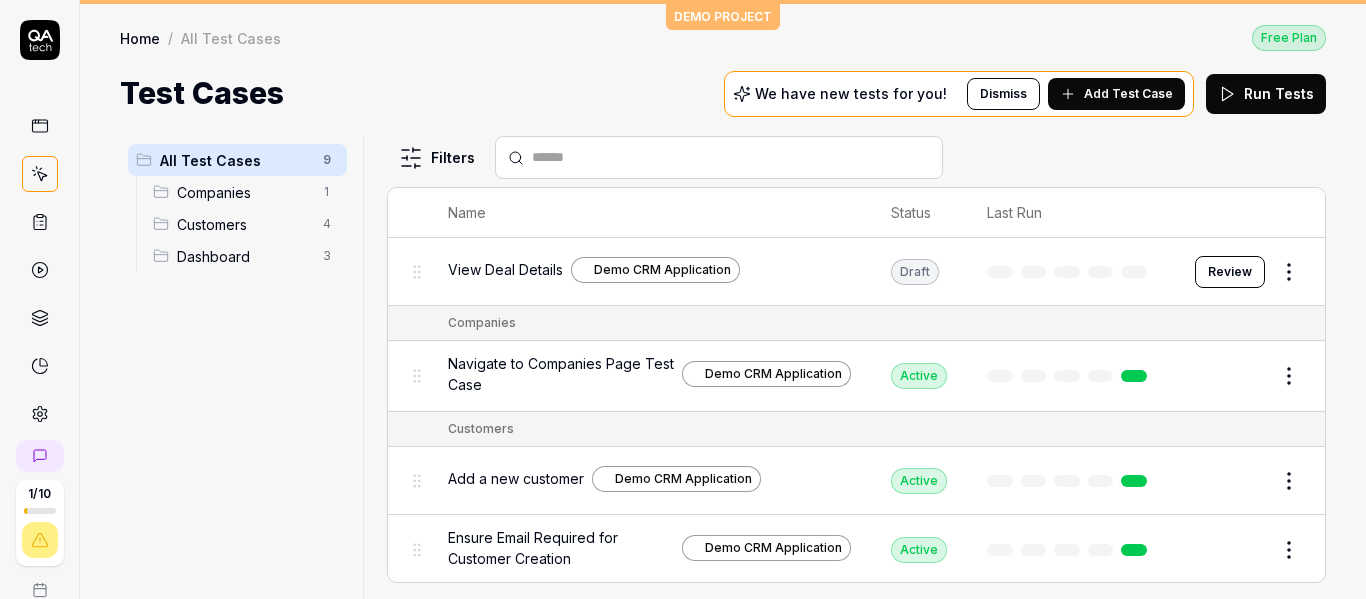click on "Companies" at bounding box center [244, 192] 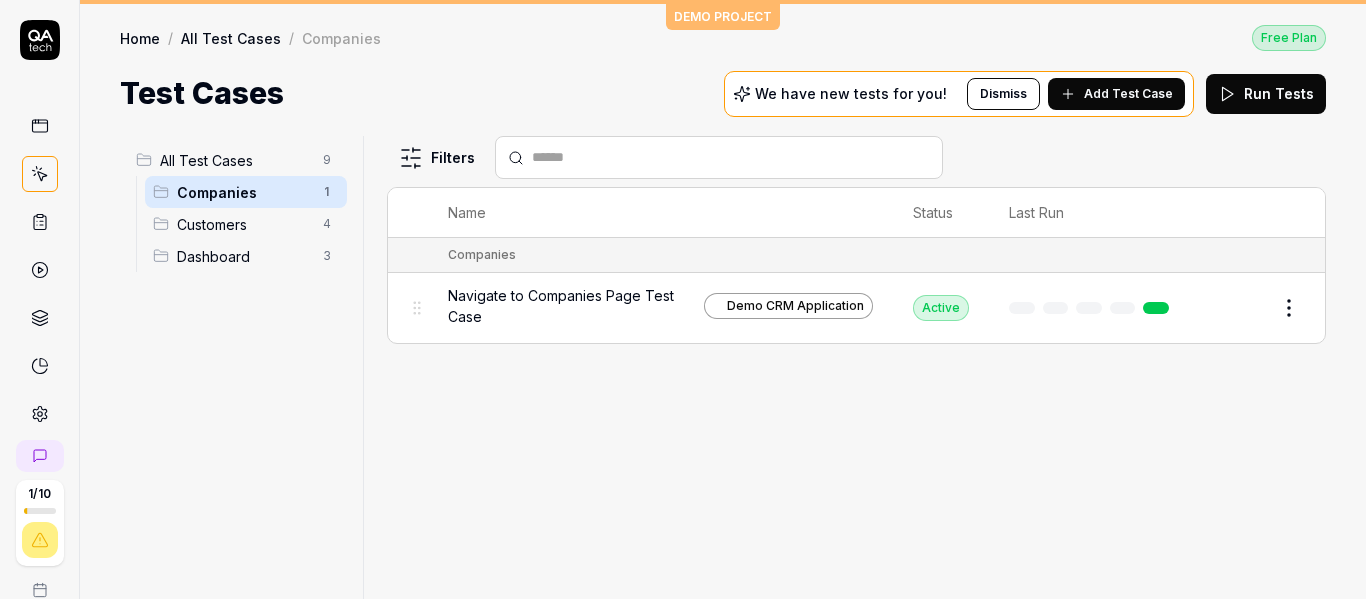 click on "All Test Cases" at bounding box center (235, 160) 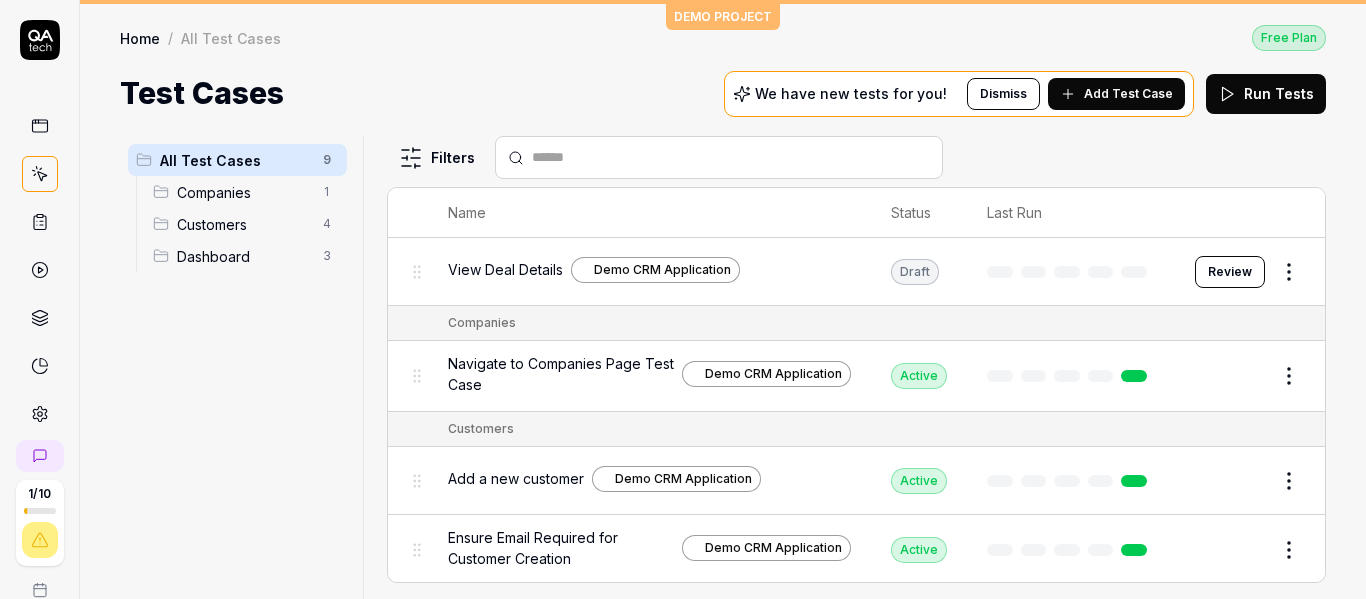 click on "Add Test Case" at bounding box center [1128, 94] 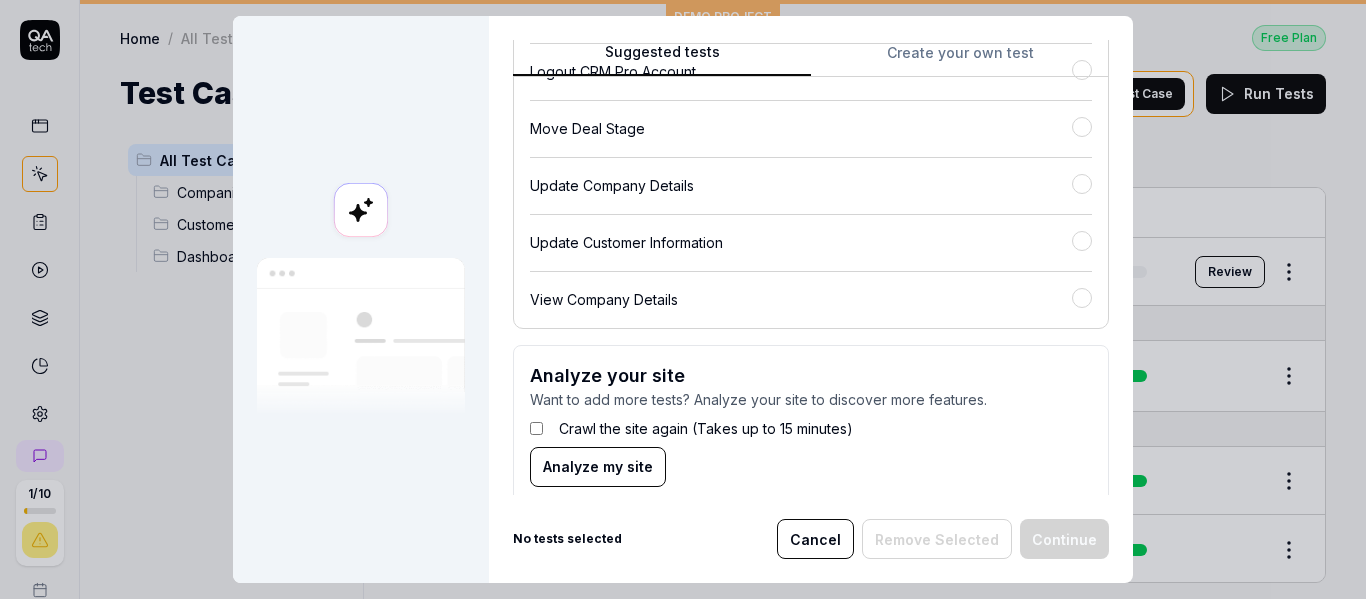scroll, scrollTop: 604, scrollLeft: 0, axis: vertical 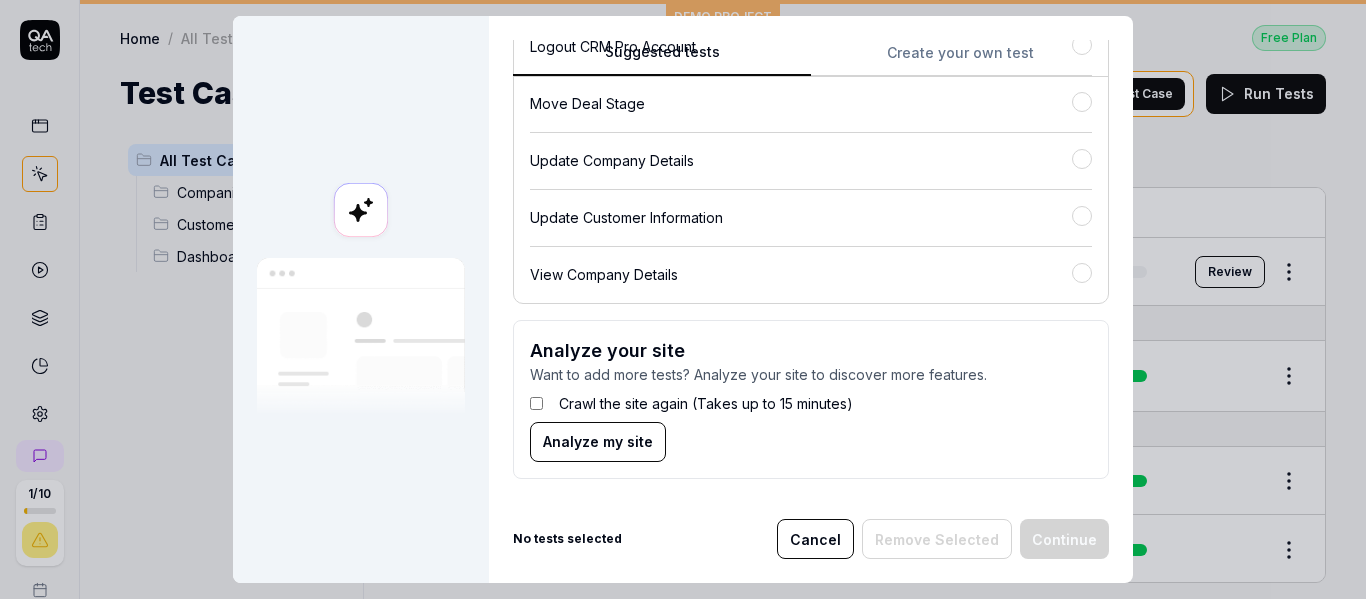 click on "Analyze my site" at bounding box center (598, 441) 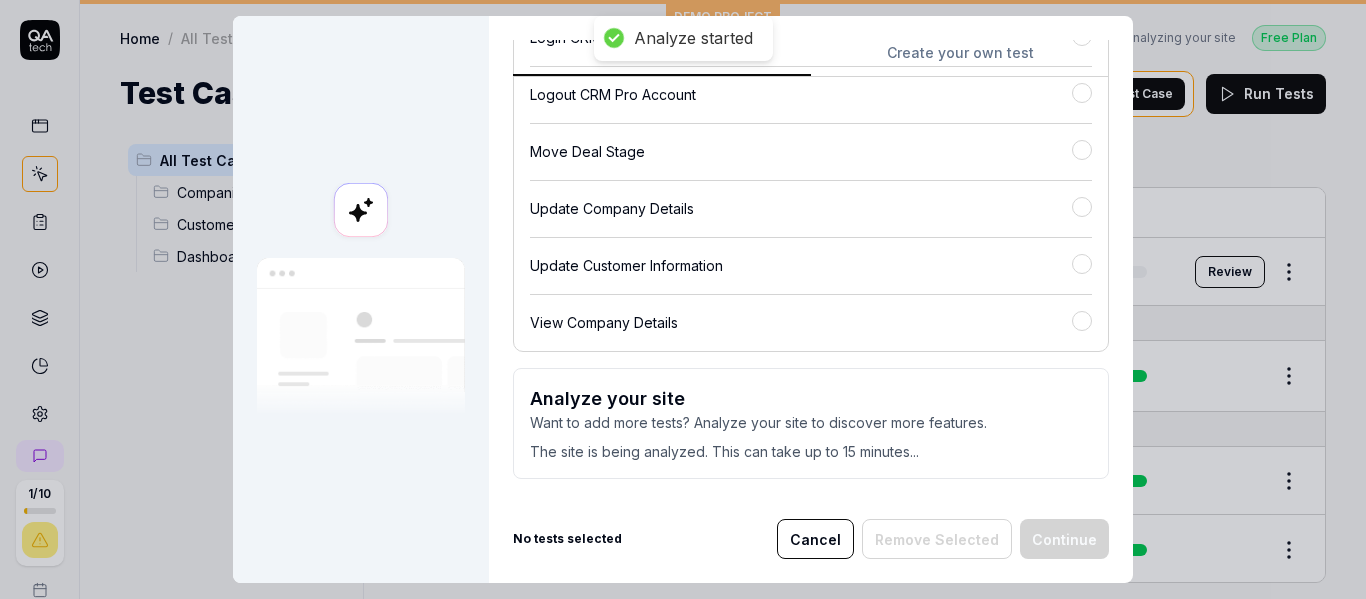 scroll, scrollTop: 556, scrollLeft: 0, axis: vertical 